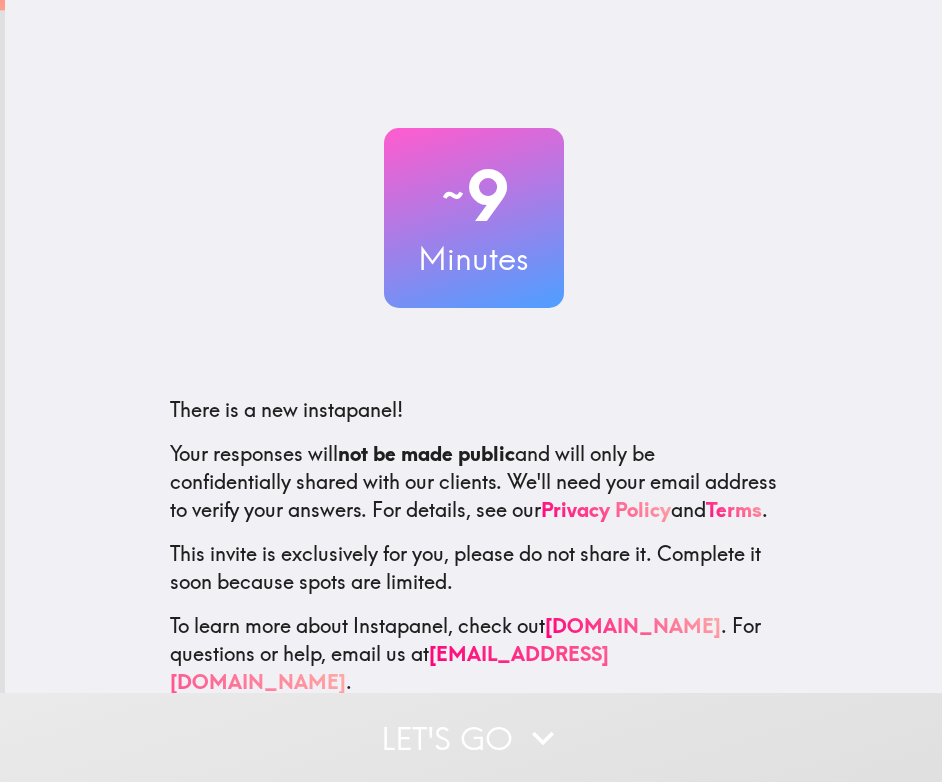 scroll, scrollTop: 0, scrollLeft: 0, axis: both 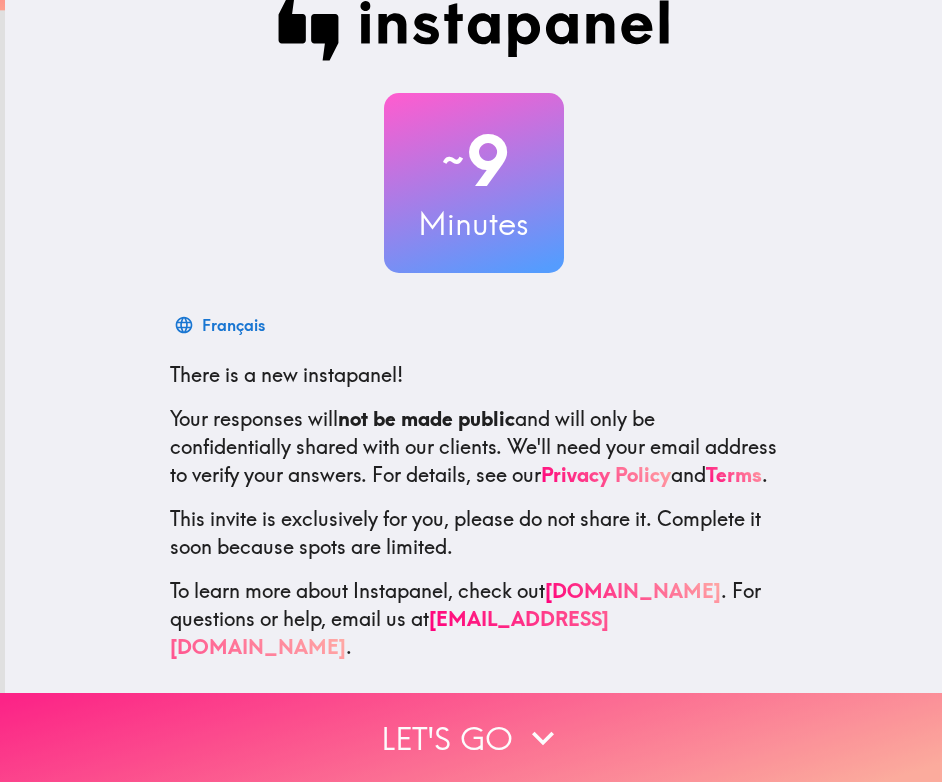 click 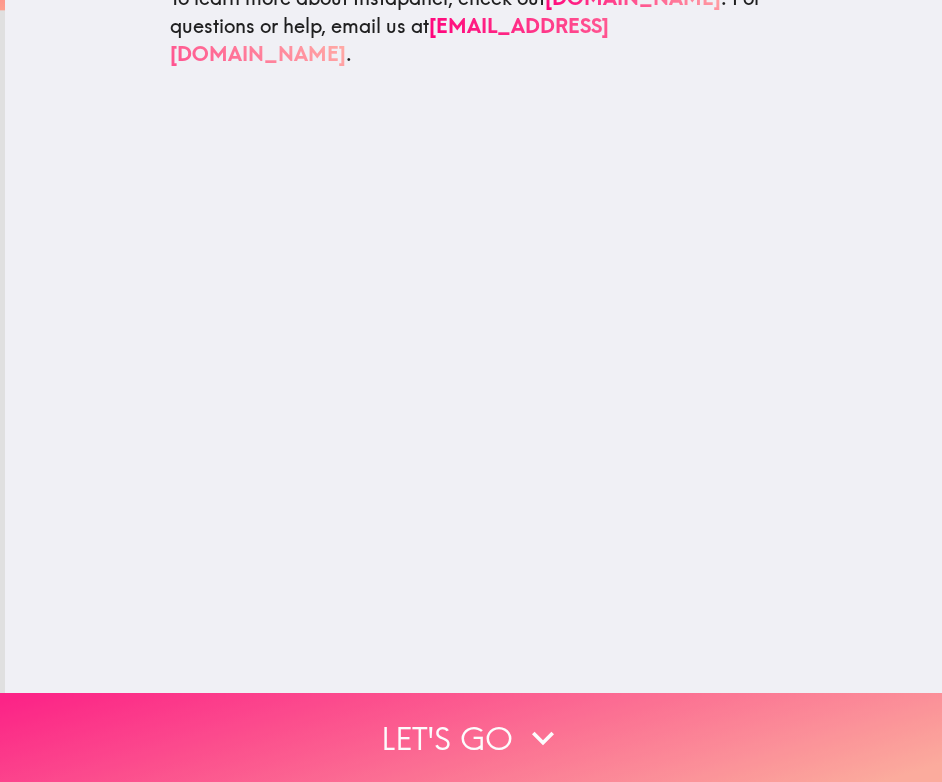 scroll, scrollTop: 0, scrollLeft: 0, axis: both 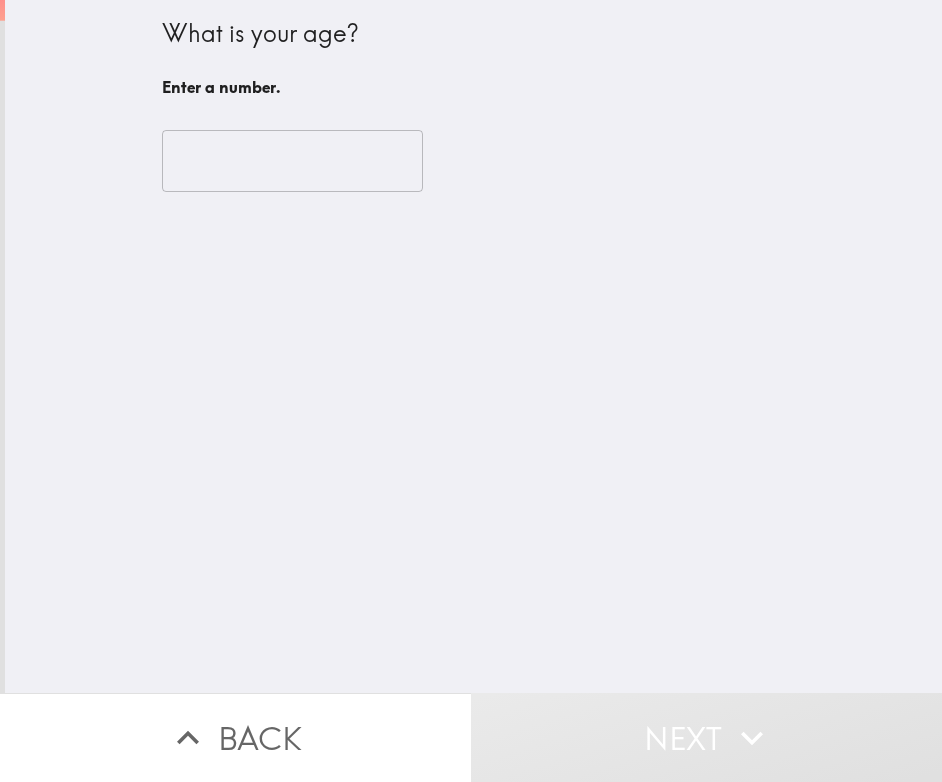 click at bounding box center (292, 161) 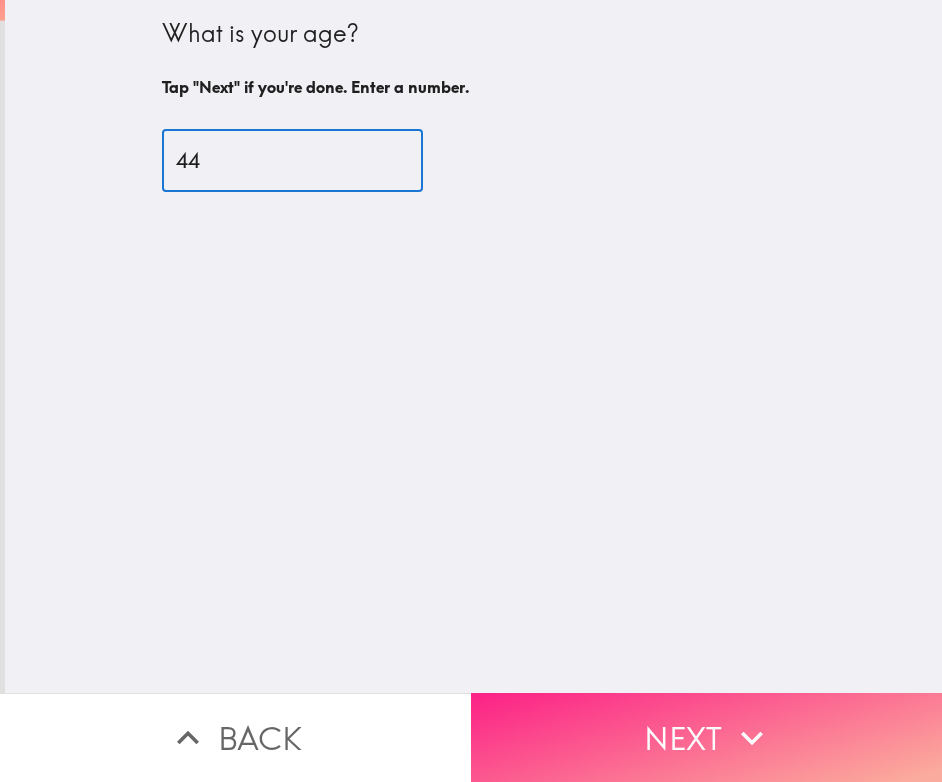 type on "44" 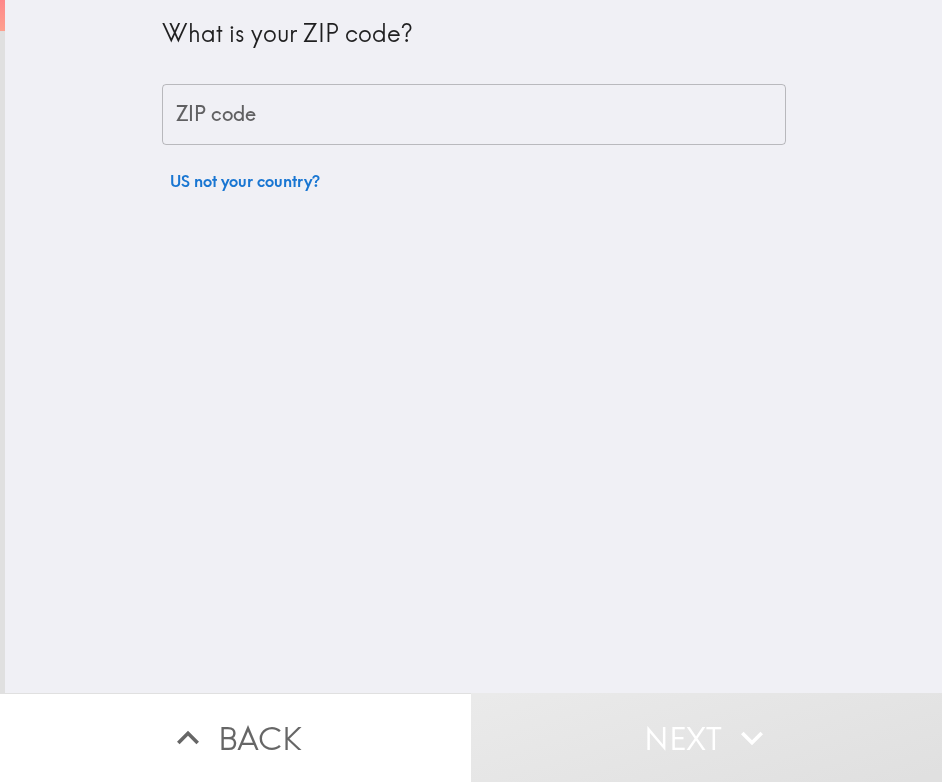 click on "ZIP code" at bounding box center [474, 115] 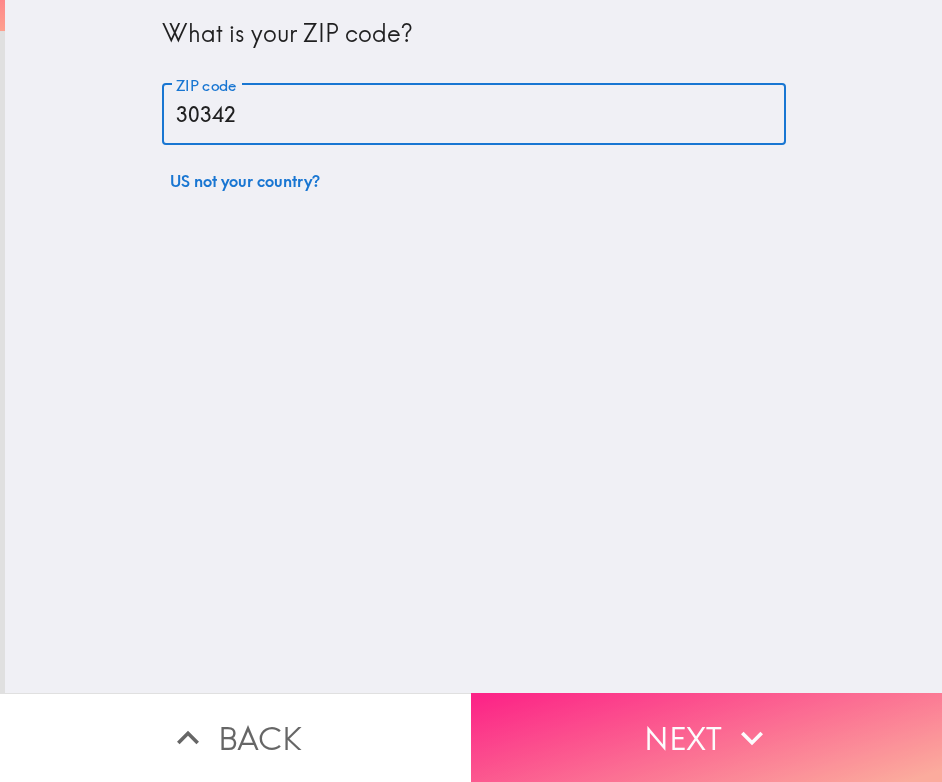 type on "30342" 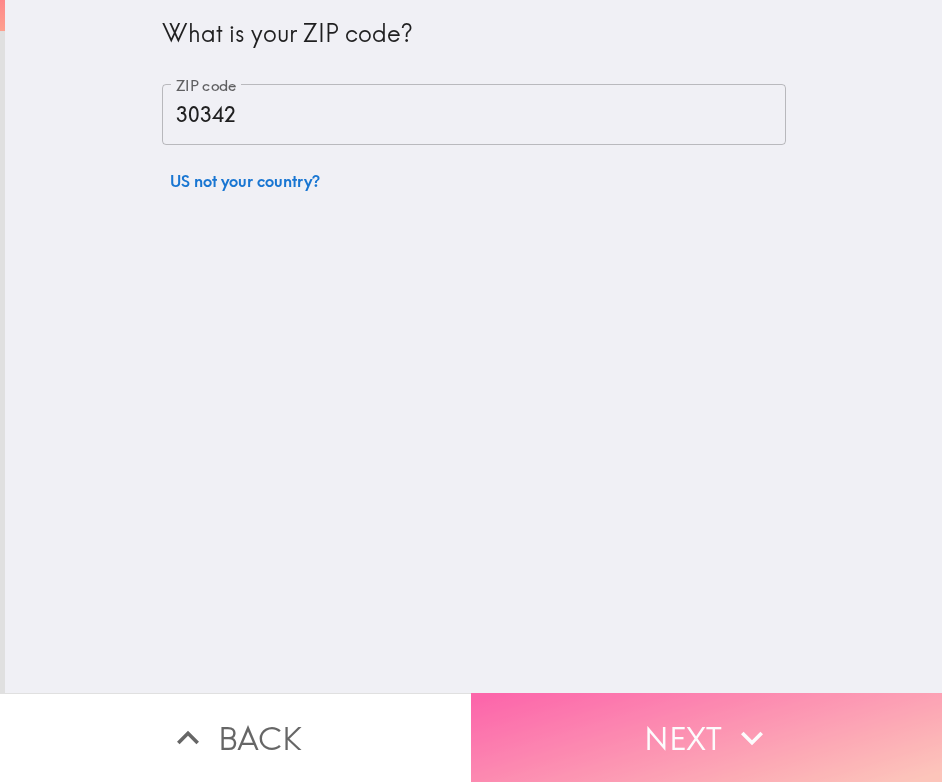 click on "Next" at bounding box center [706, 737] 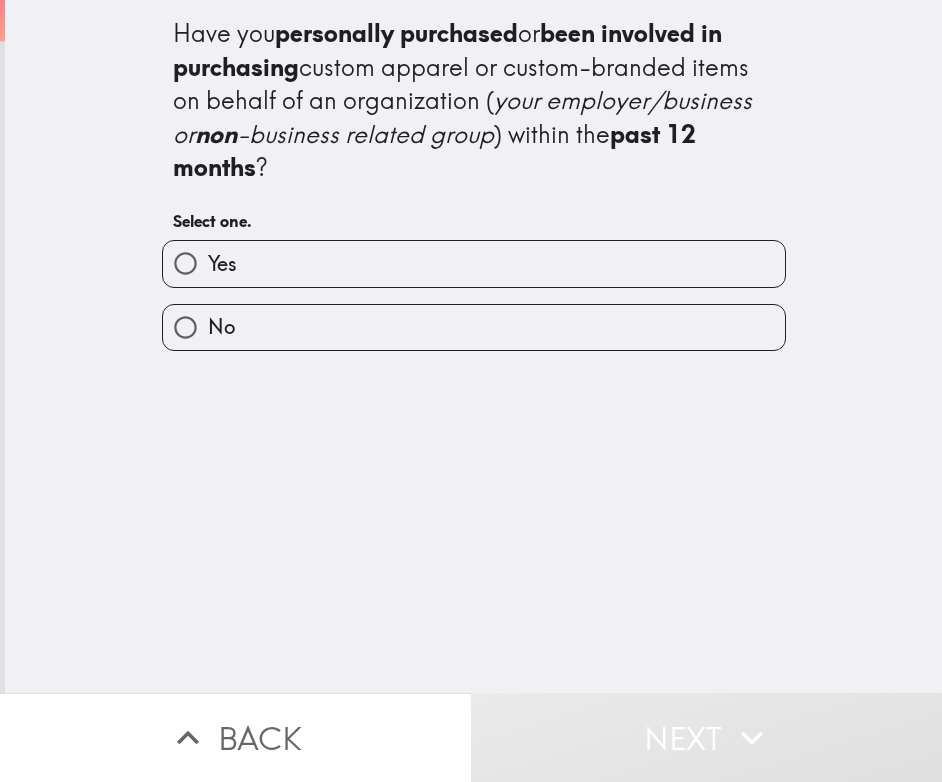 click on "Have you  personally purchased  or  been involved in purchasing  custom apparel or custom-branded items on behalf of an organization ( your employer/business or  non -business related group ) within the  past 12 months ? Select one. Yes No" at bounding box center [473, 346] 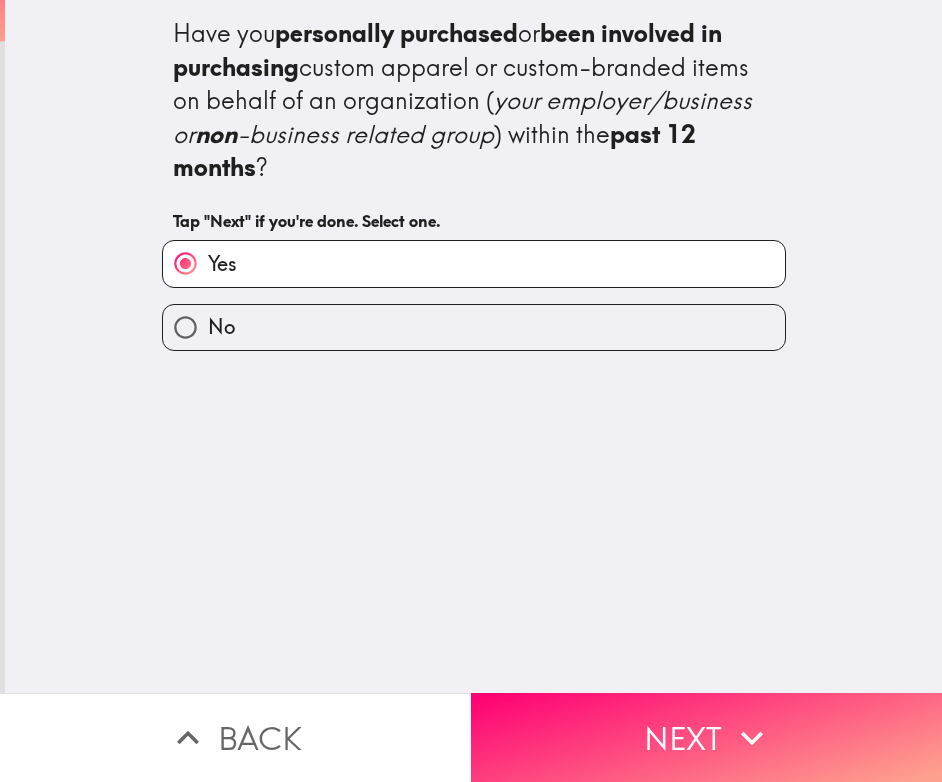 click on "Next" at bounding box center (706, 737) 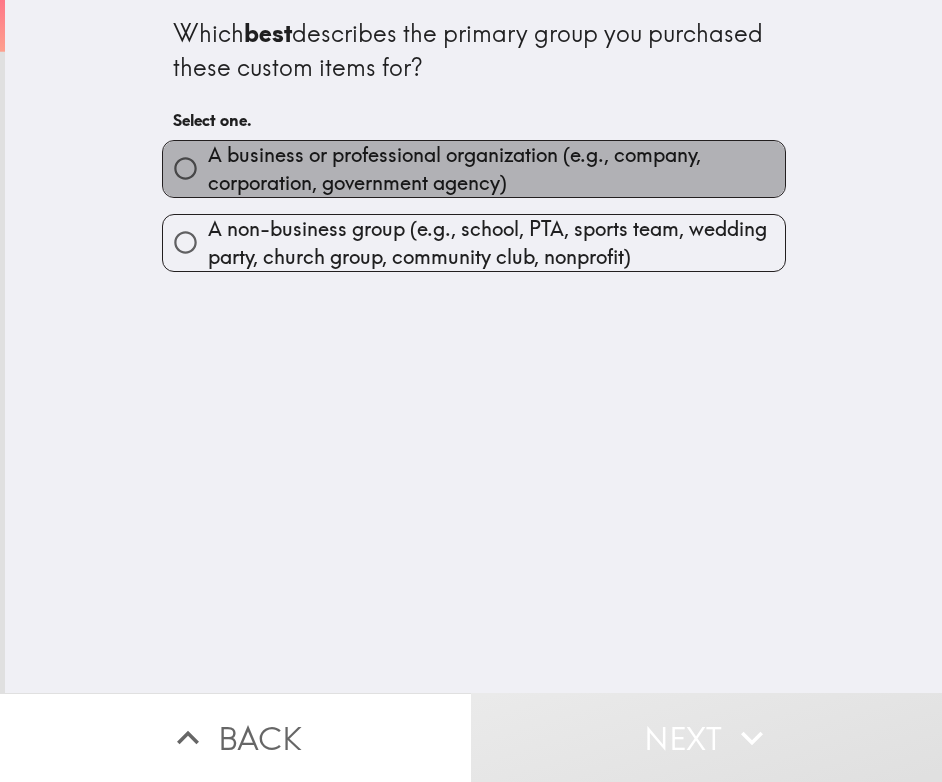 click on "A business or professional organization (e.g., company, corporation, government agency)" at bounding box center (496, 169) 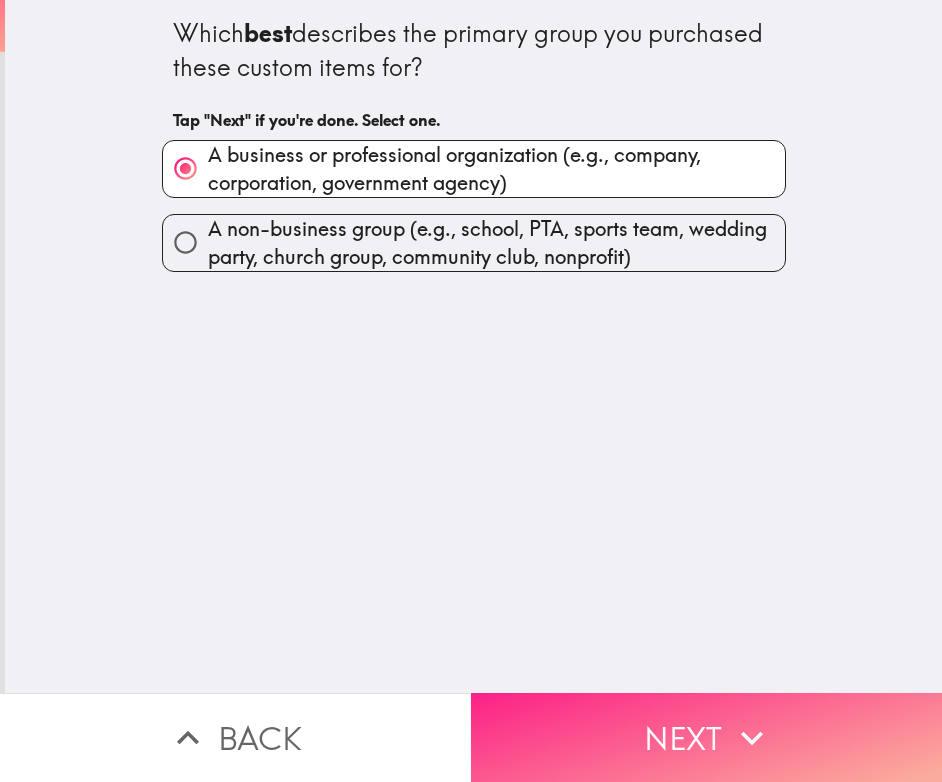 click 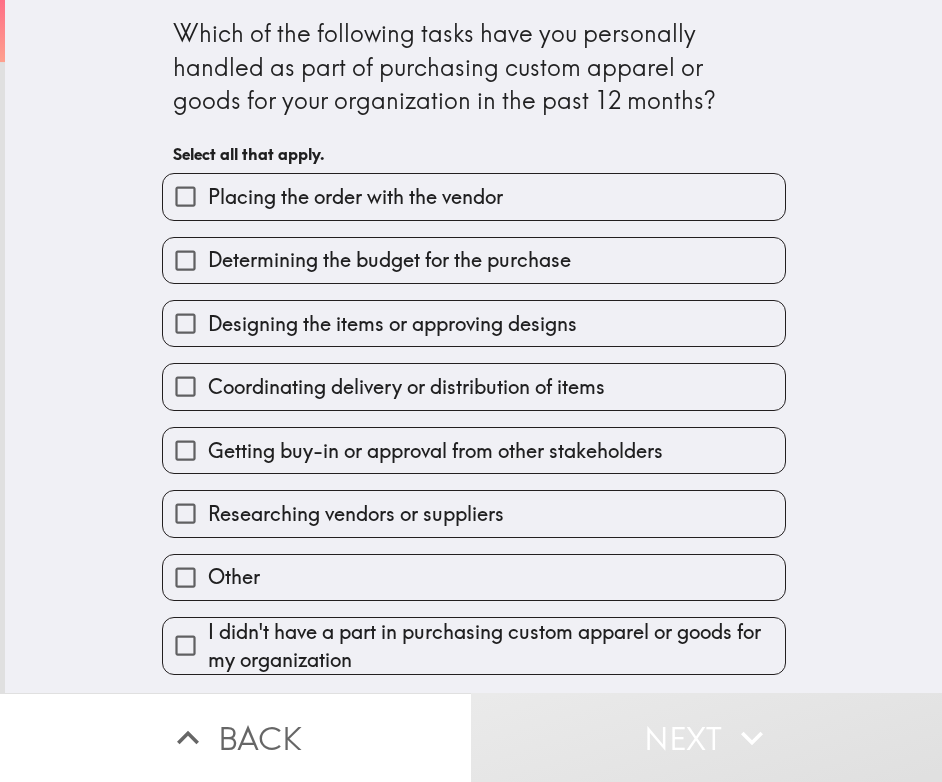 drag, startPoint x: 144, startPoint y: 20, endPoint x: 792, endPoint y: 660, distance: 910.7711 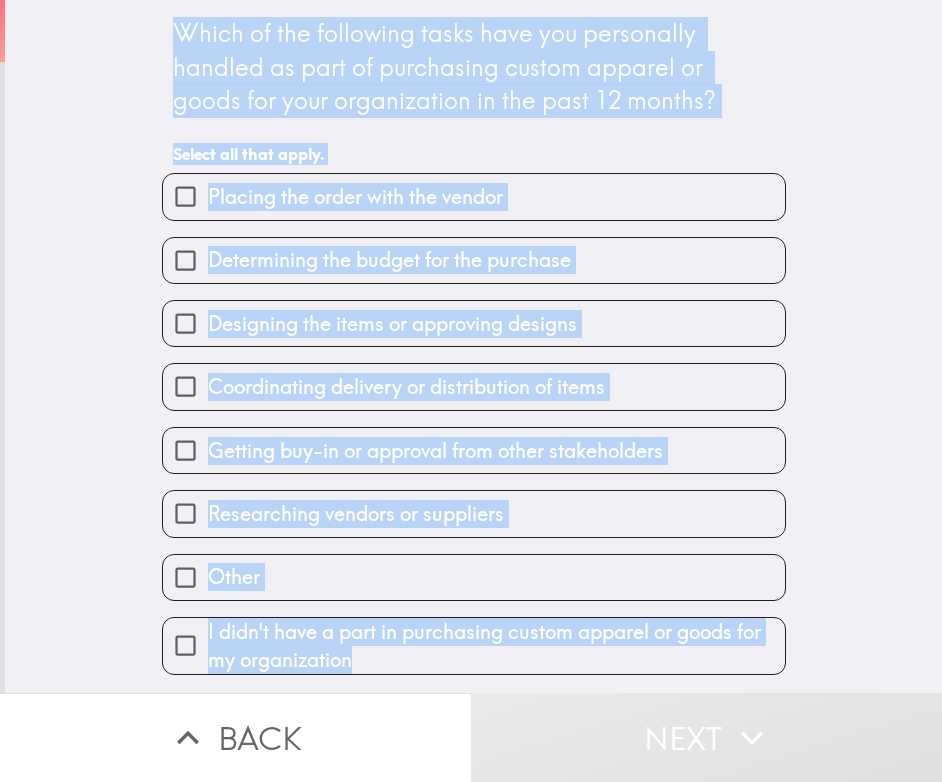 drag, startPoint x: 193, startPoint y: 74, endPoint x: 817, endPoint y: 665, distance: 859.4516 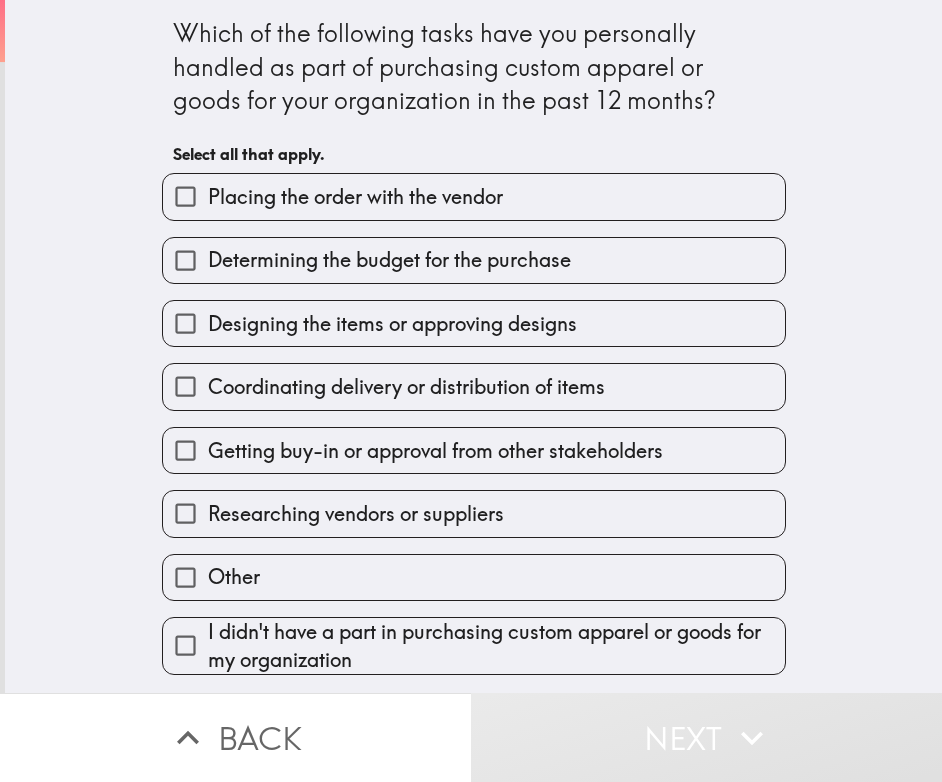click at bounding box center (474, 196) 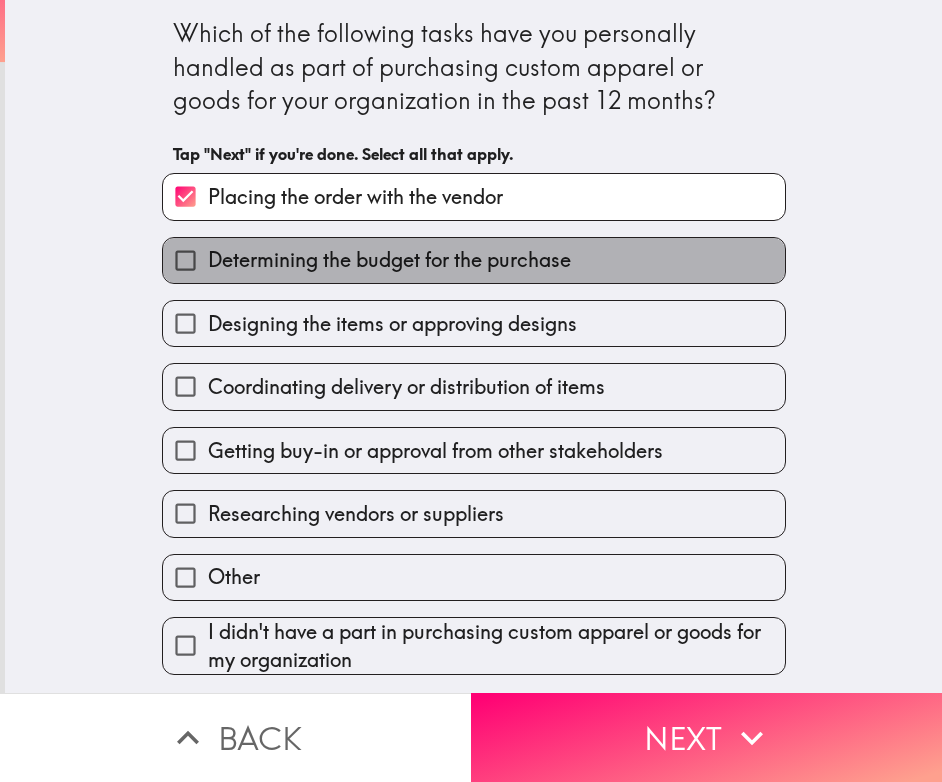 click on "Determining the budget for the purchase" at bounding box center [389, 260] 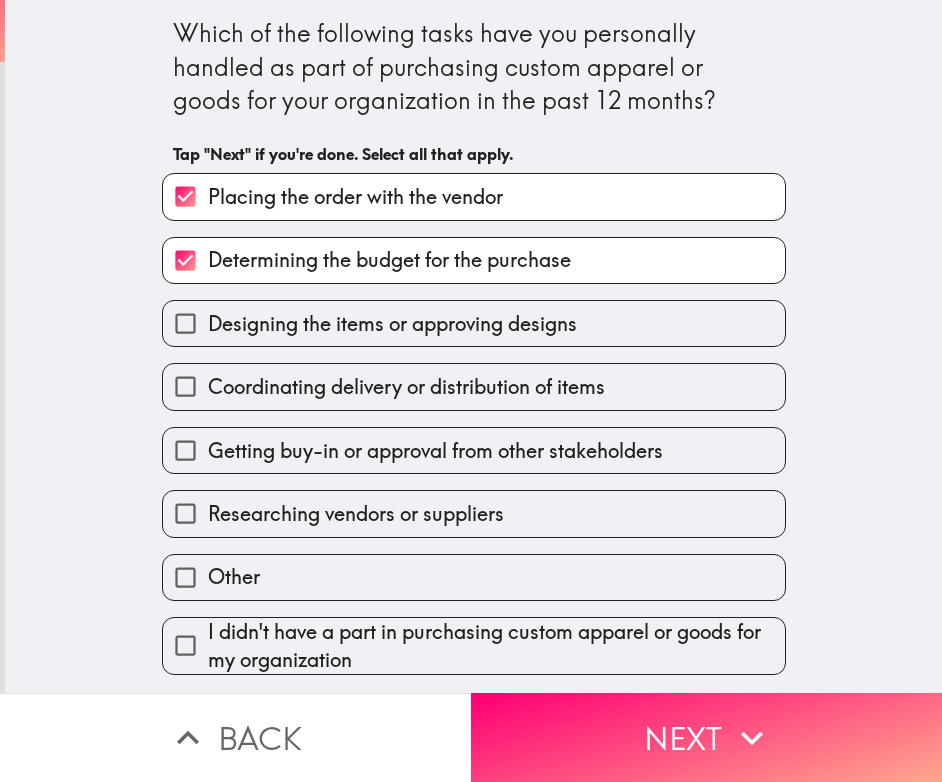click on "Designing the items or approving designs" at bounding box center (392, 324) 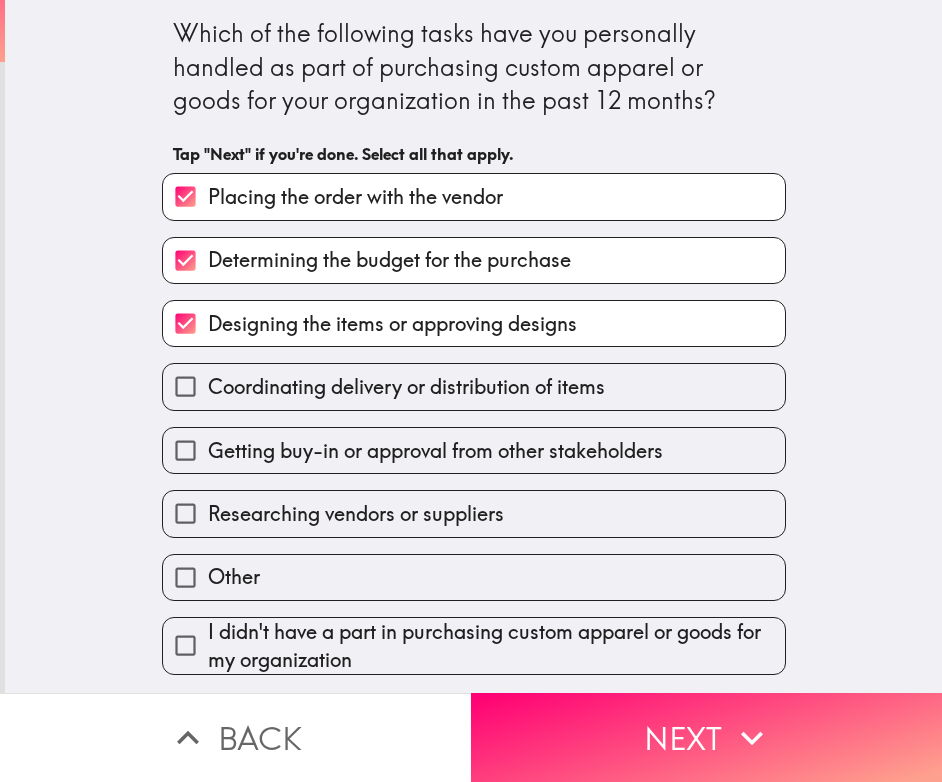 drag, startPoint x: 237, startPoint y: 379, endPoint x: 243, endPoint y: 424, distance: 45.39824 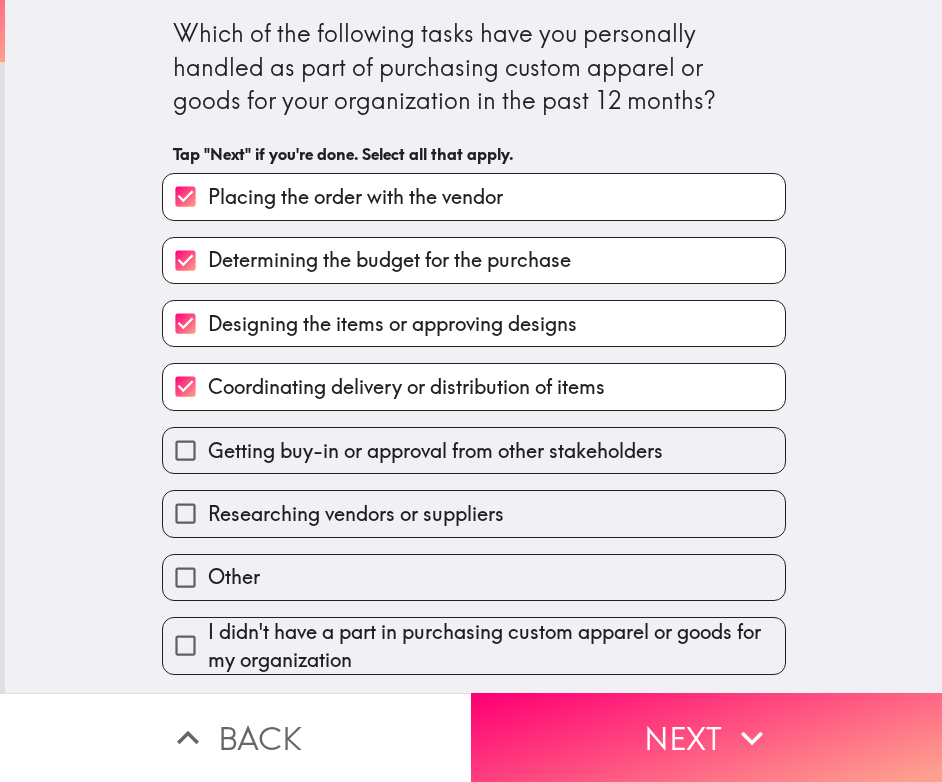 click on "Getting buy-in or approval from other stakeholders" at bounding box center [435, 451] 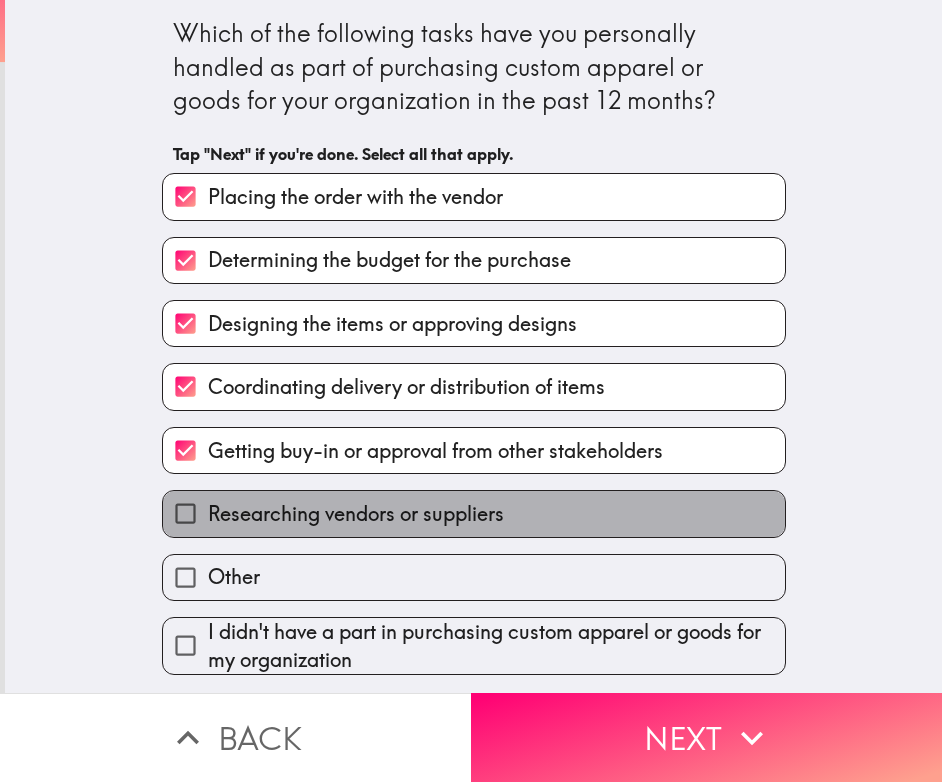click on "Researching vendors or suppliers" at bounding box center [356, 514] 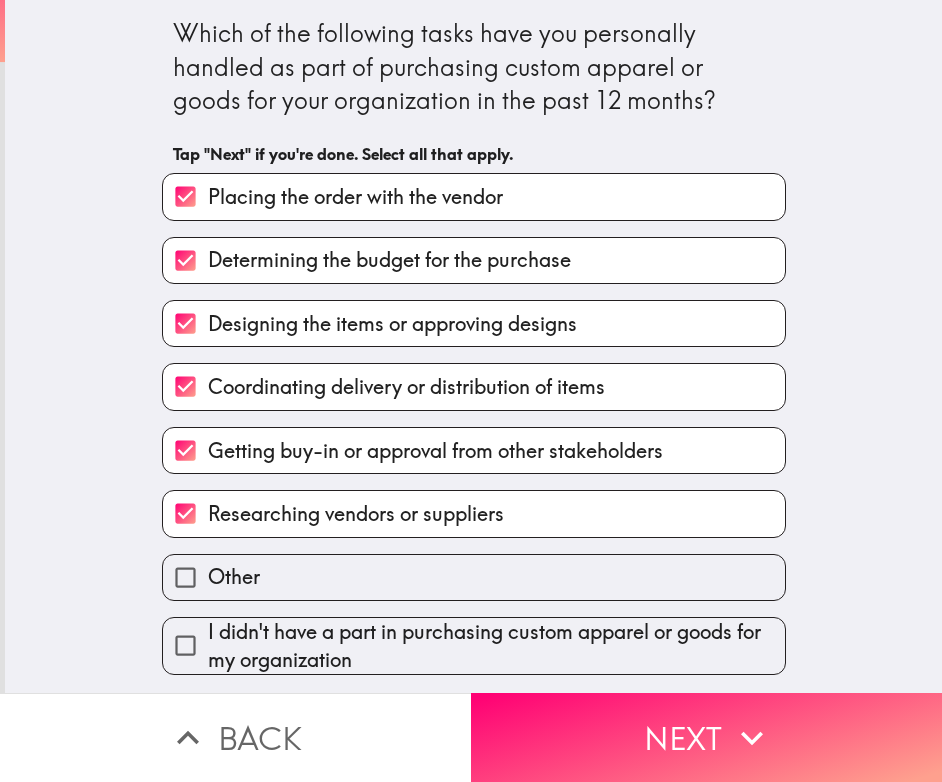 click on "Next" at bounding box center [706, 737] 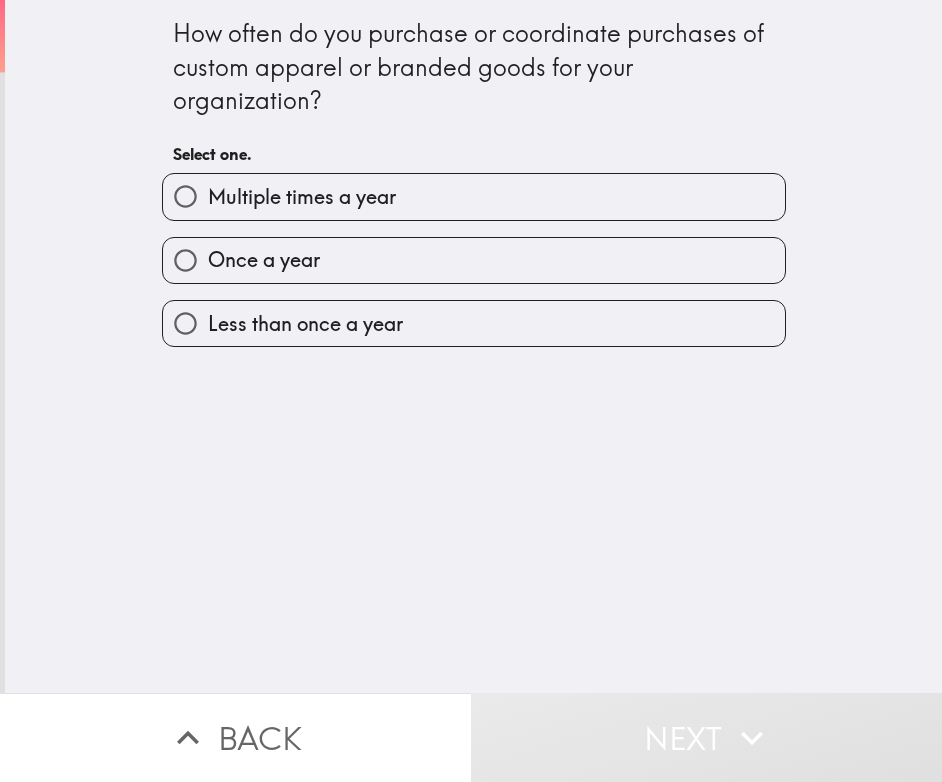 drag, startPoint x: 171, startPoint y: 65, endPoint x: 405, endPoint y: 376, distance: 389.20047 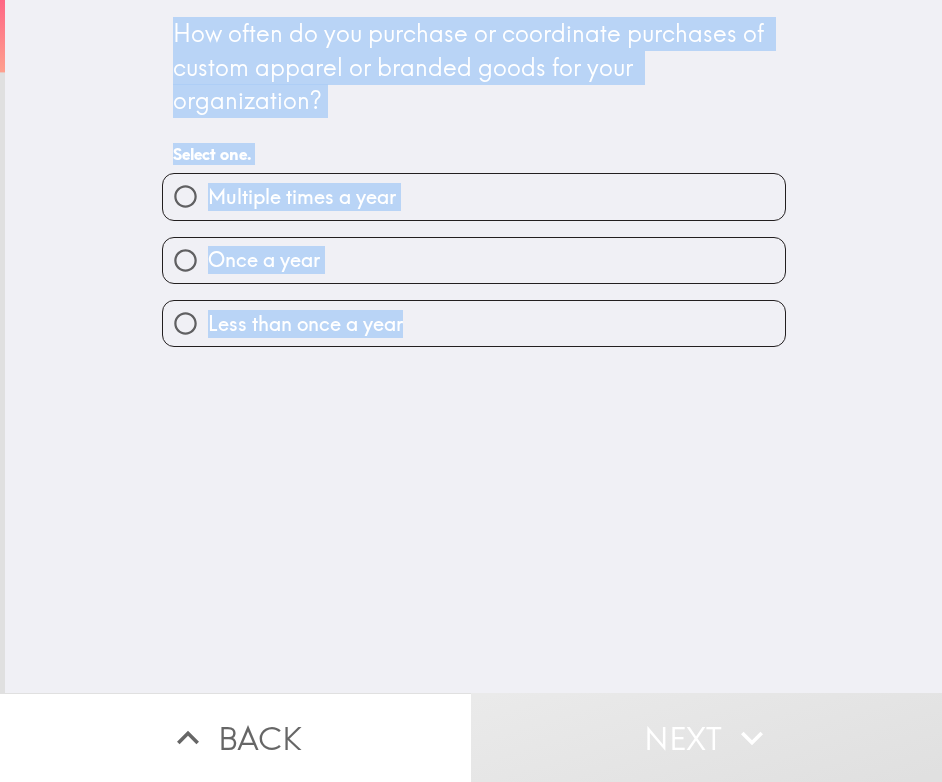 drag, startPoint x: 151, startPoint y: 27, endPoint x: 457, endPoint y: 390, distance: 474.76837 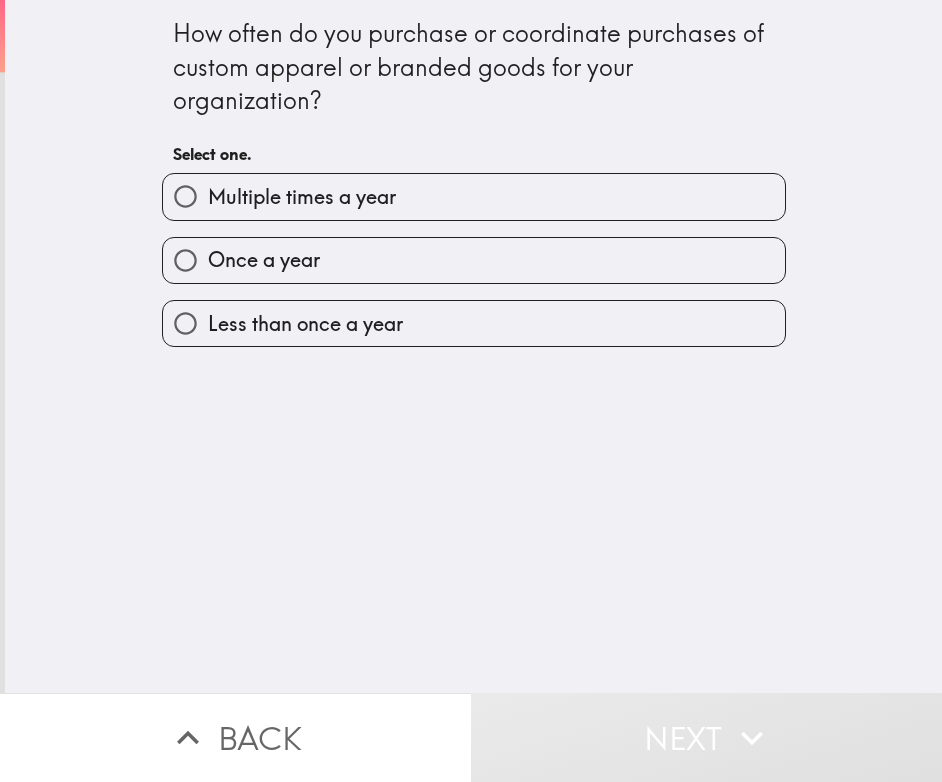 click on "How often do you purchase or coordinate purchases of custom apparel or branded goods for your organization? Select one. Multiple times a year Once a year Less than once a year" at bounding box center (473, 346) 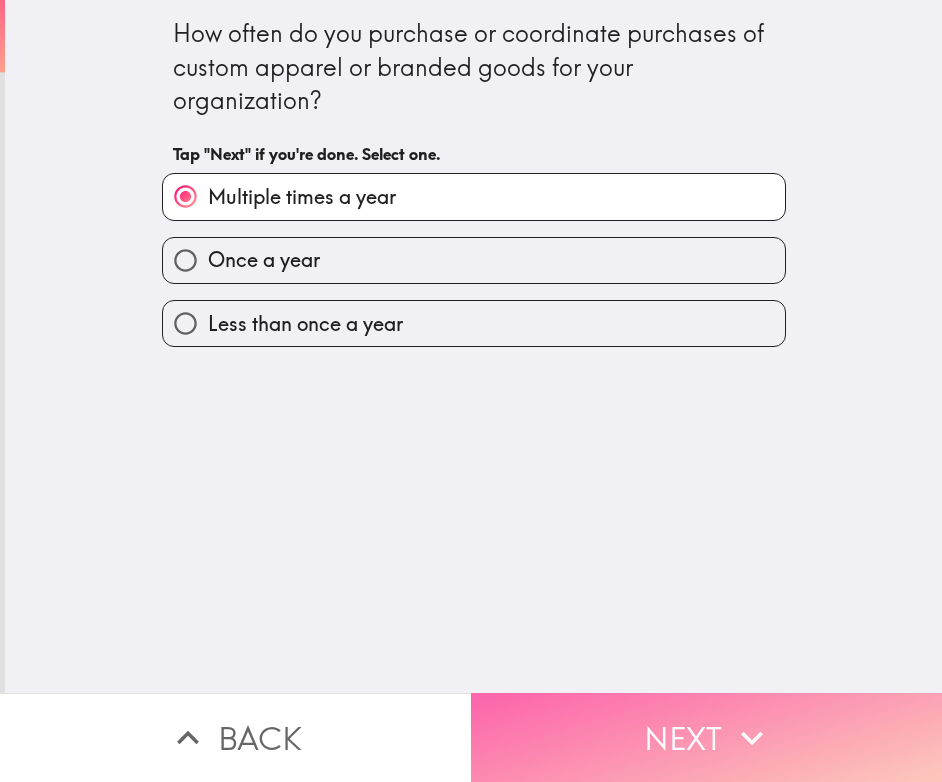 click on "Next" at bounding box center (706, 737) 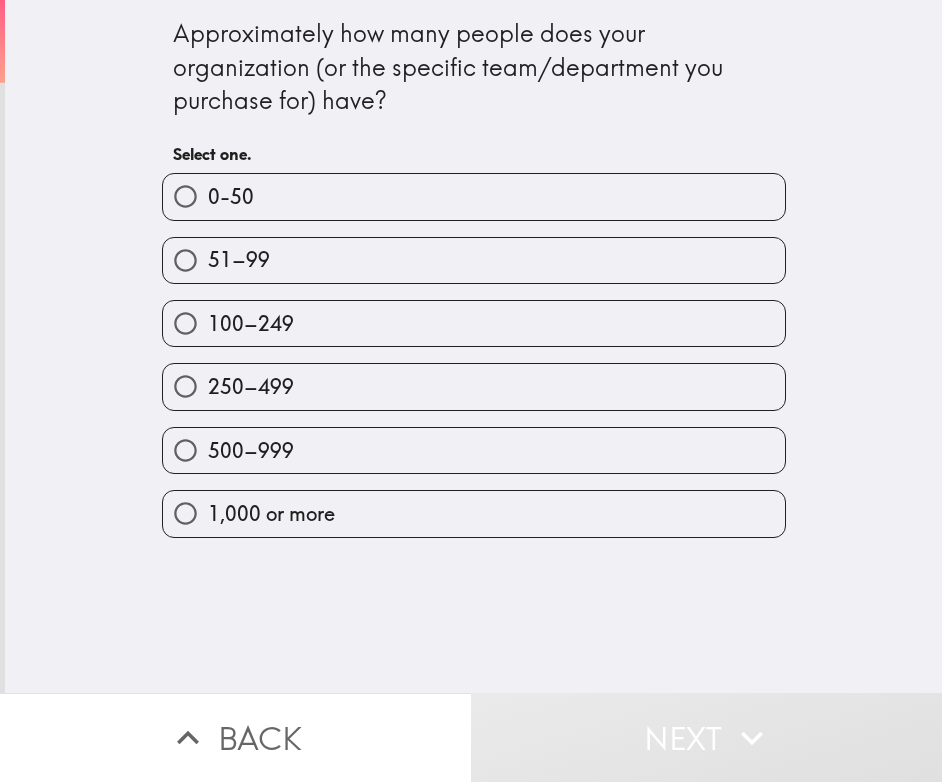 click on "1,000 or more" at bounding box center (474, 513) 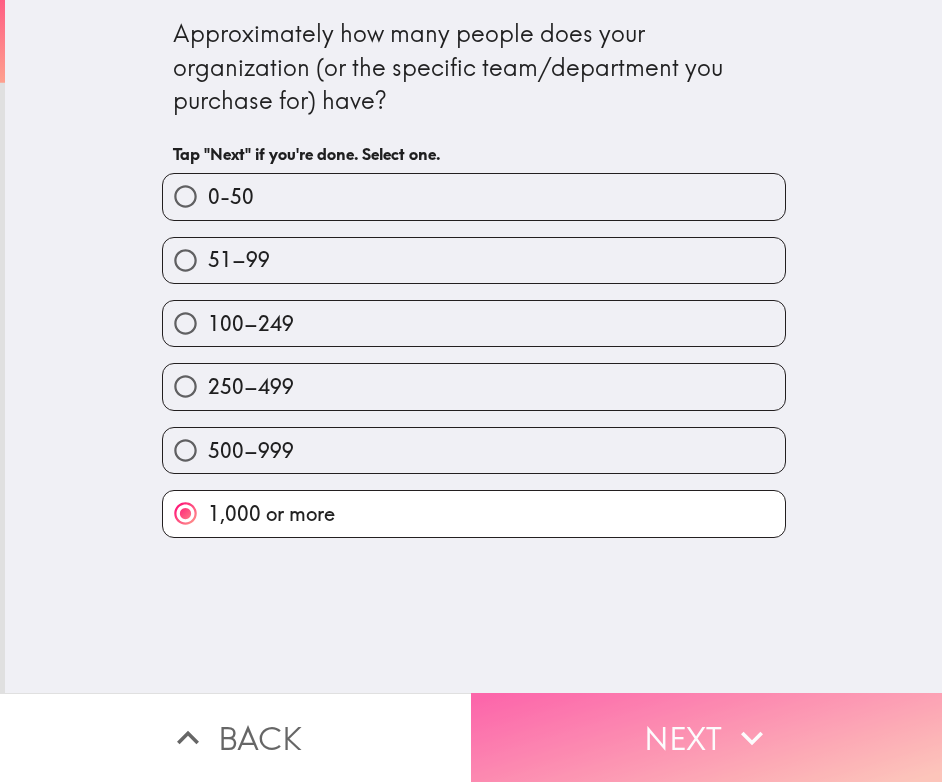 click on "Next" at bounding box center (706, 737) 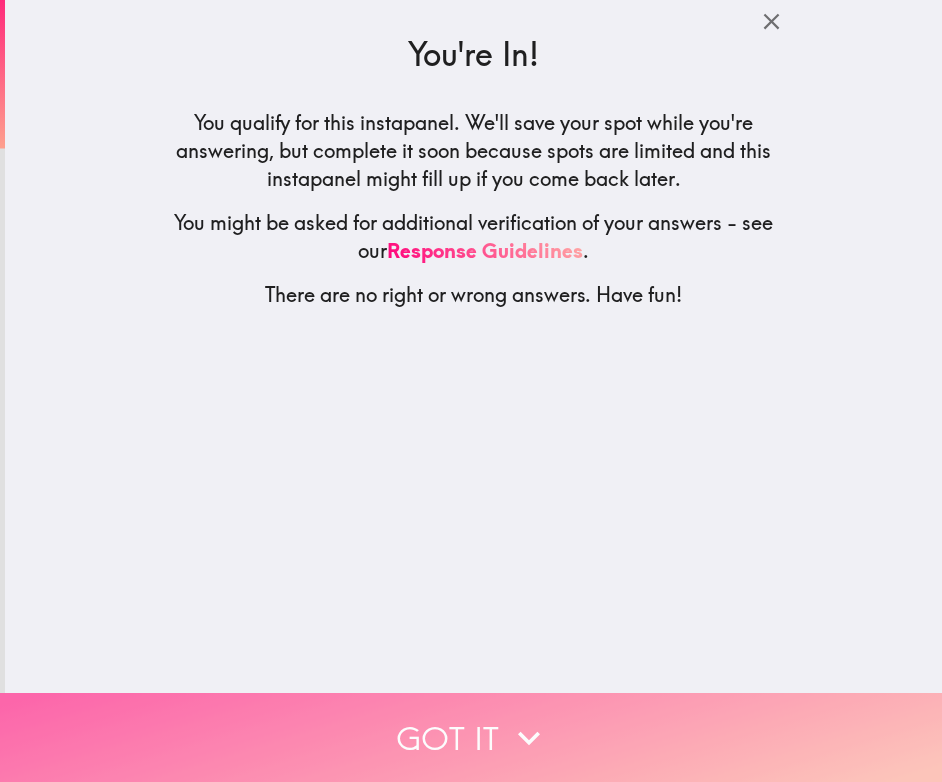 click on "Got it" at bounding box center [471, 737] 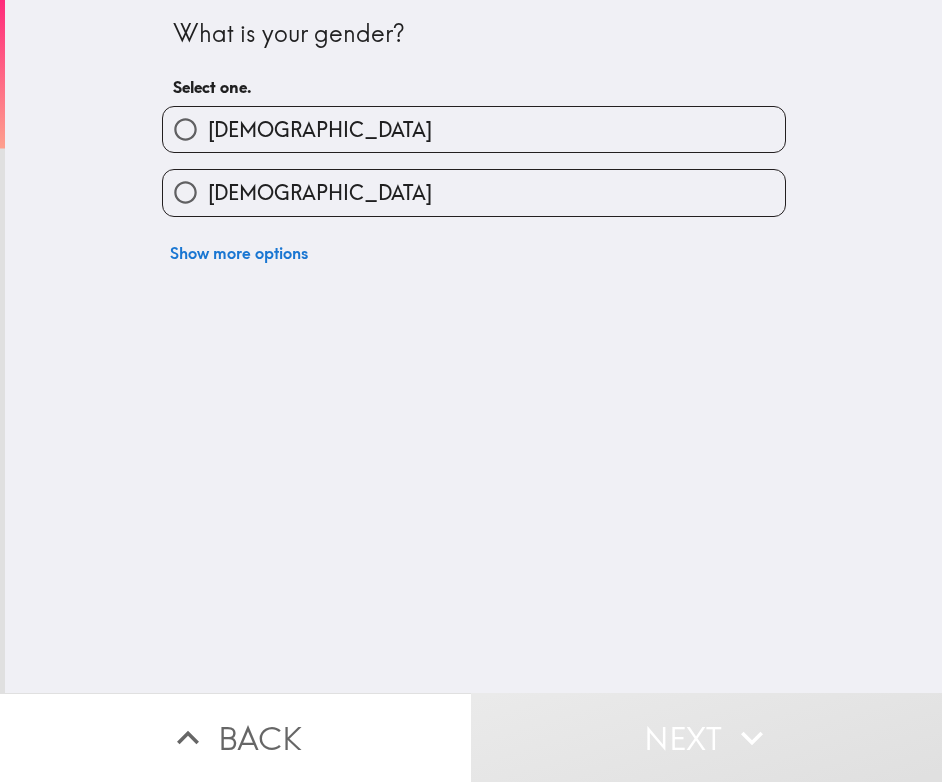 click on "[DEMOGRAPHIC_DATA]" at bounding box center (474, 129) 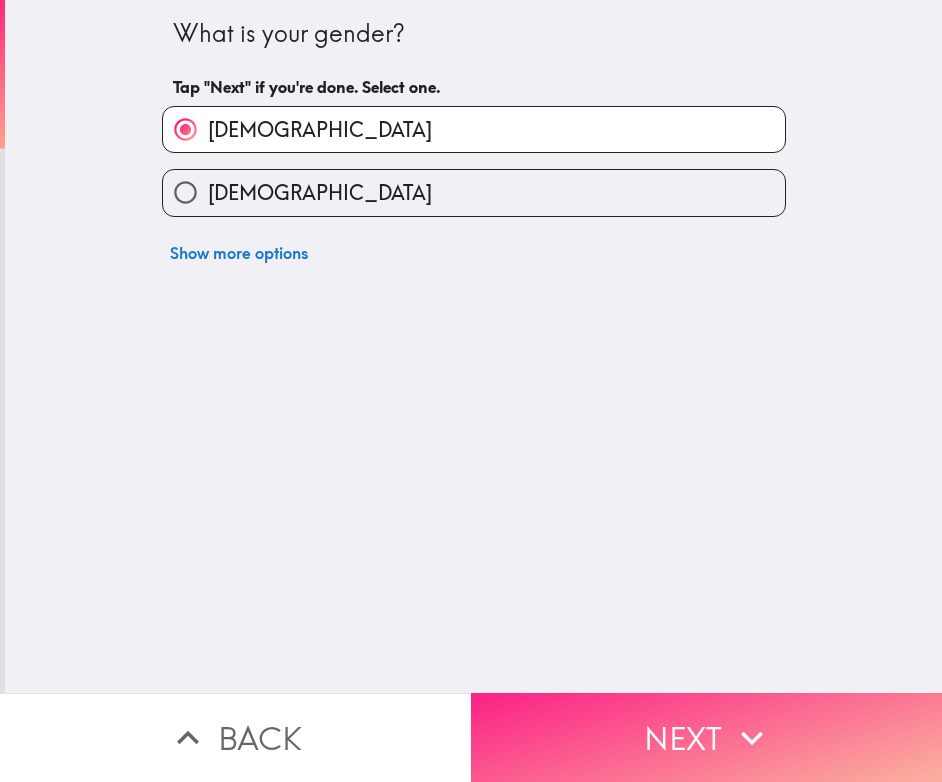 click 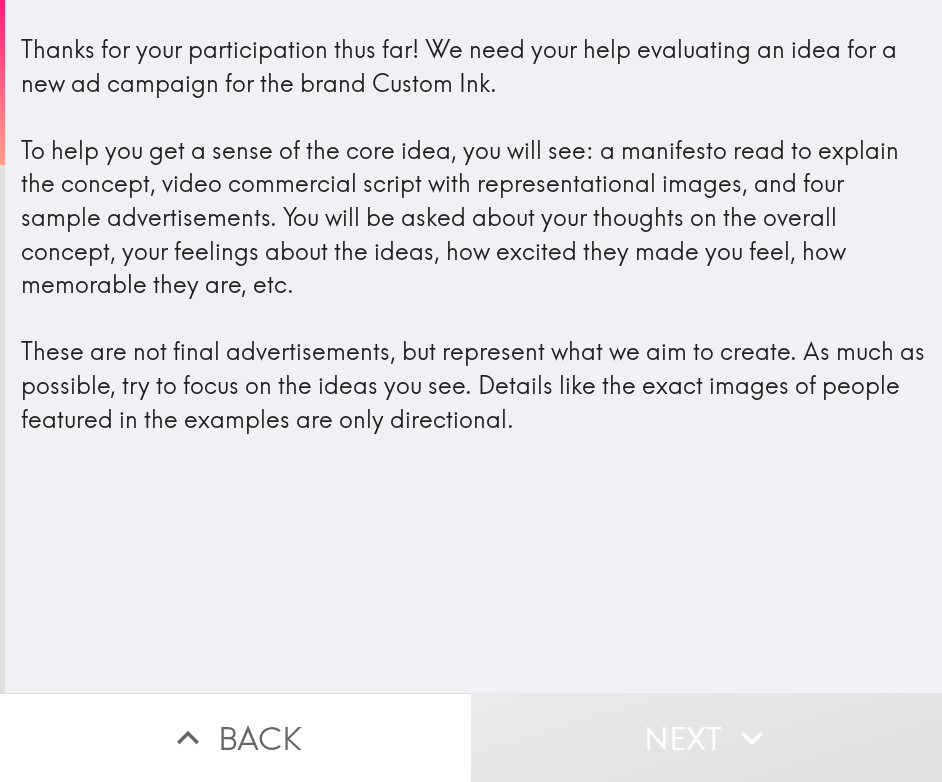 click on "Thanks for your participation thus far! We need your help evaluating an idea for a new ad campaign for the brand Custom Ink.
To help you get a sense of the core idea, you will see: a manifesto read to explain the concept, video commercial script with representational images, and four sample advertisements. You will be asked about your thoughts on the overall concept, your feelings about the ideas, how excited they made you feel, how memorable they are, etc.
These are not final advertisements, but represent what we aim to create. As much as possible, try to focus on the ideas you see. Details like the exact images of people featured in the examples are only directional." at bounding box center (473, 234) 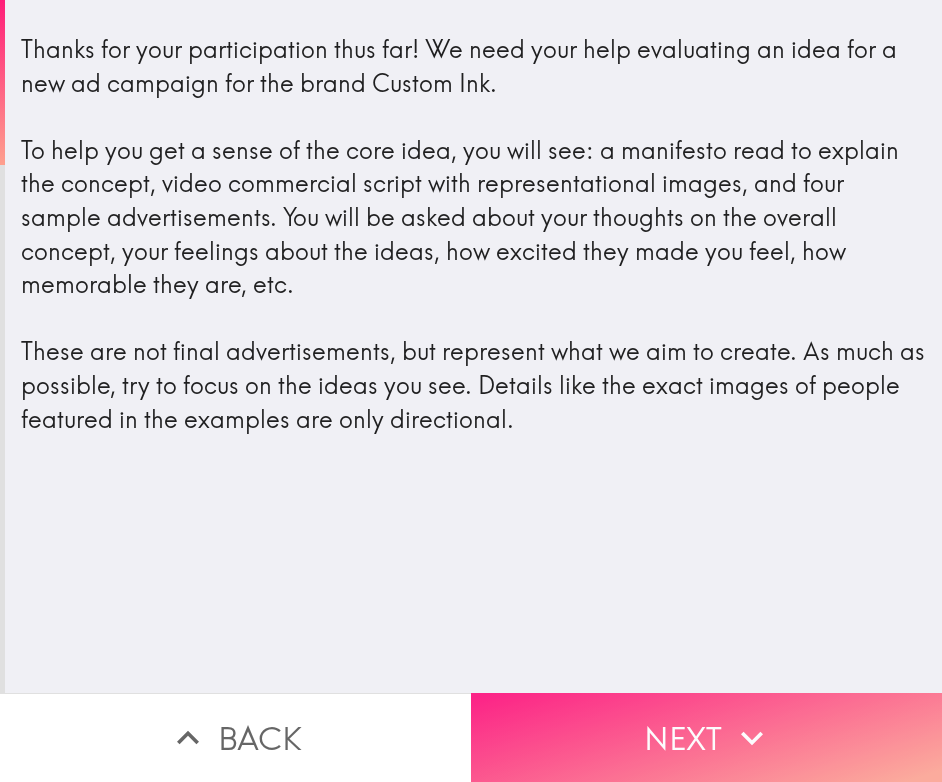 click 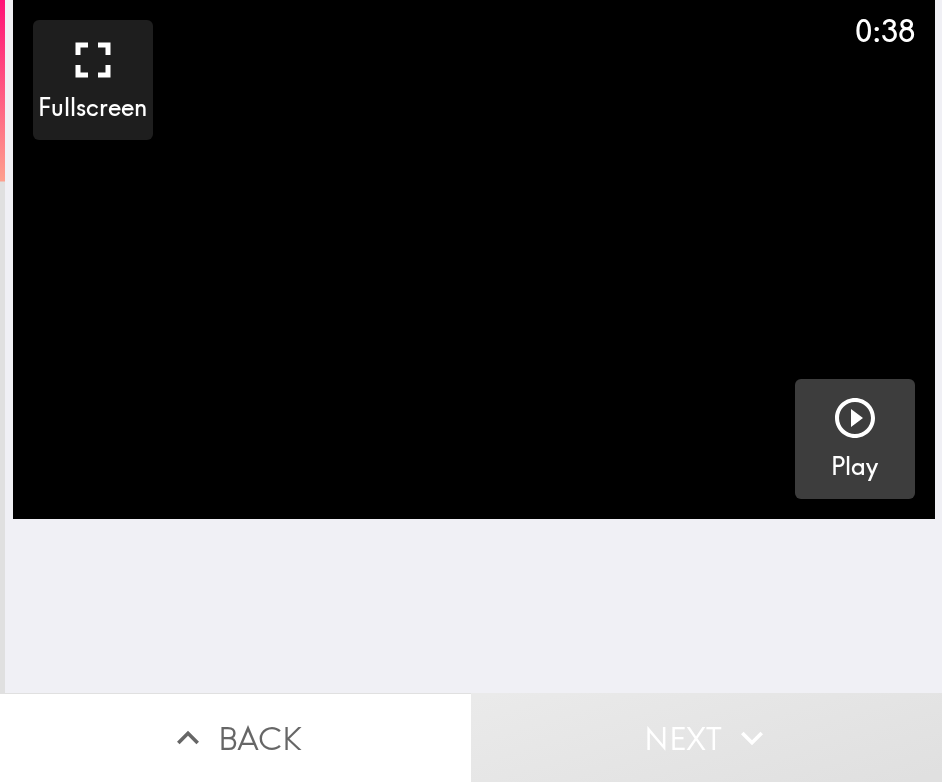 click 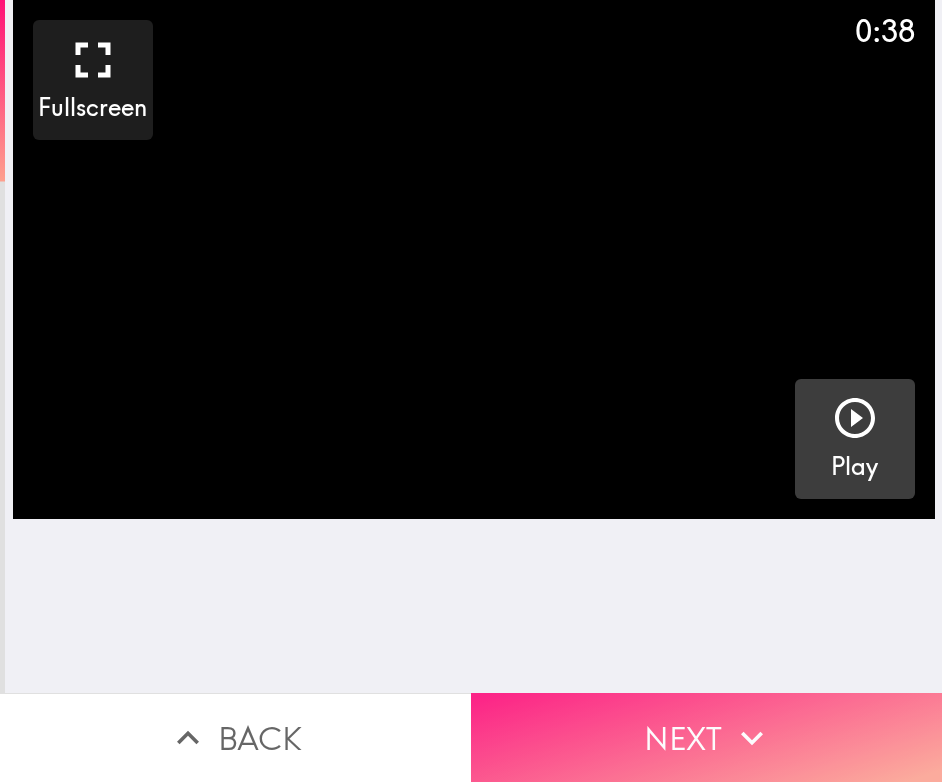 click on "Next" at bounding box center (706, 737) 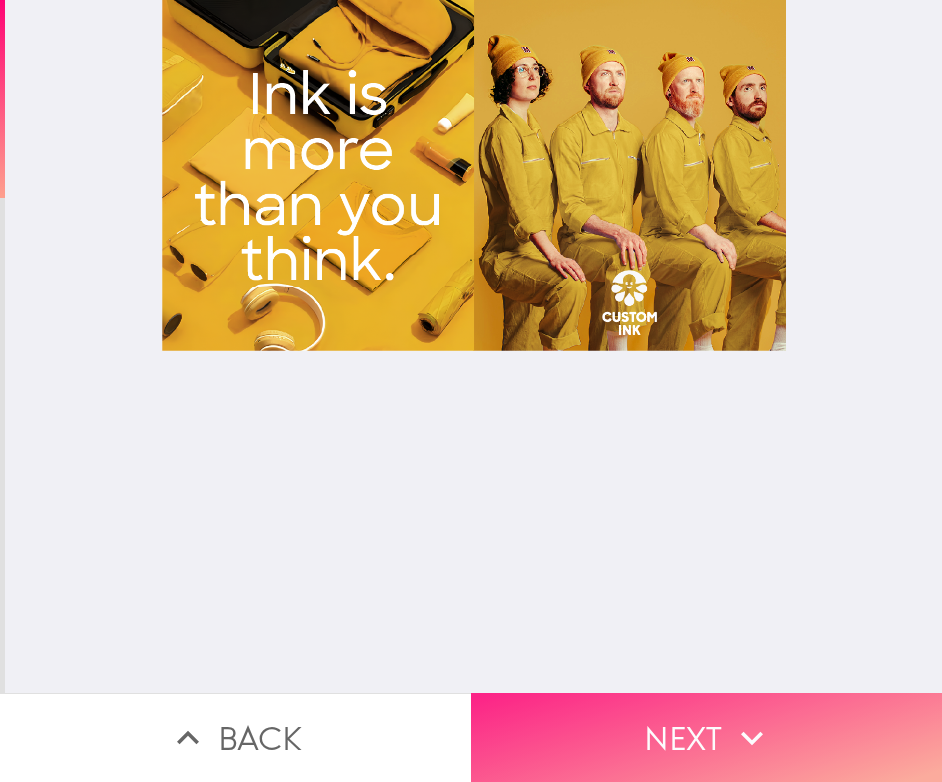 click 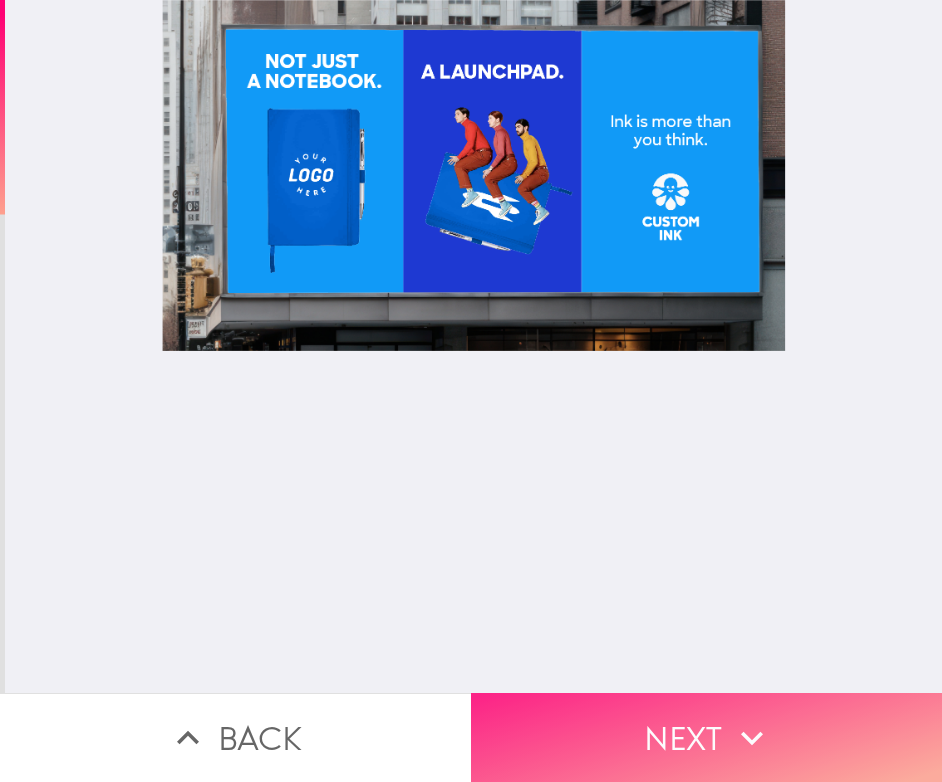 click on "Next" at bounding box center (706, 737) 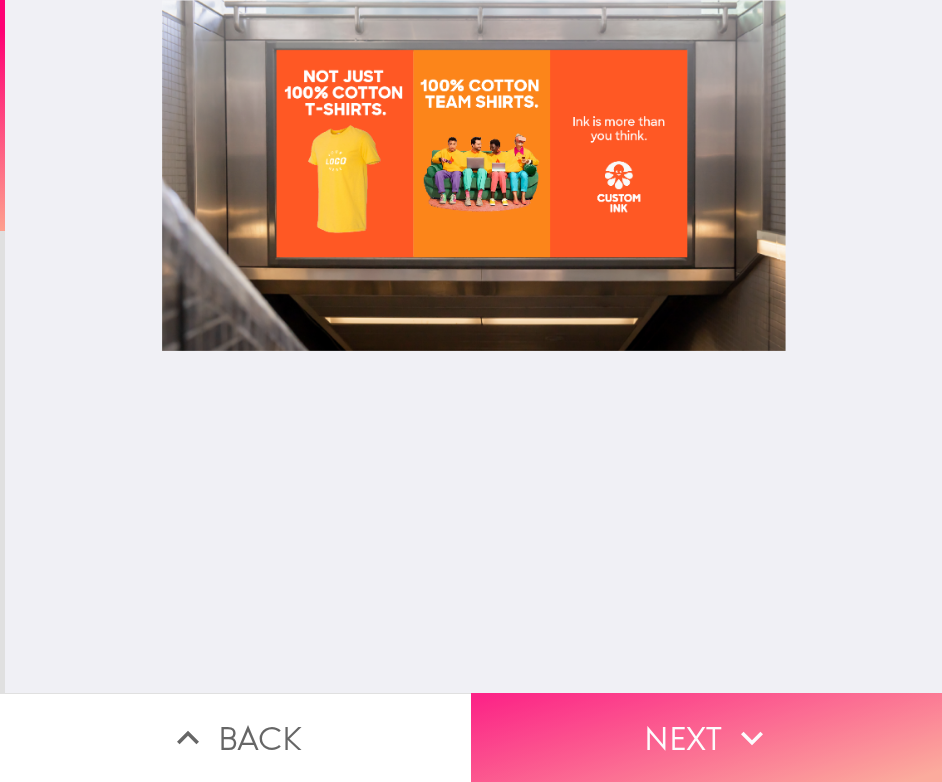 click 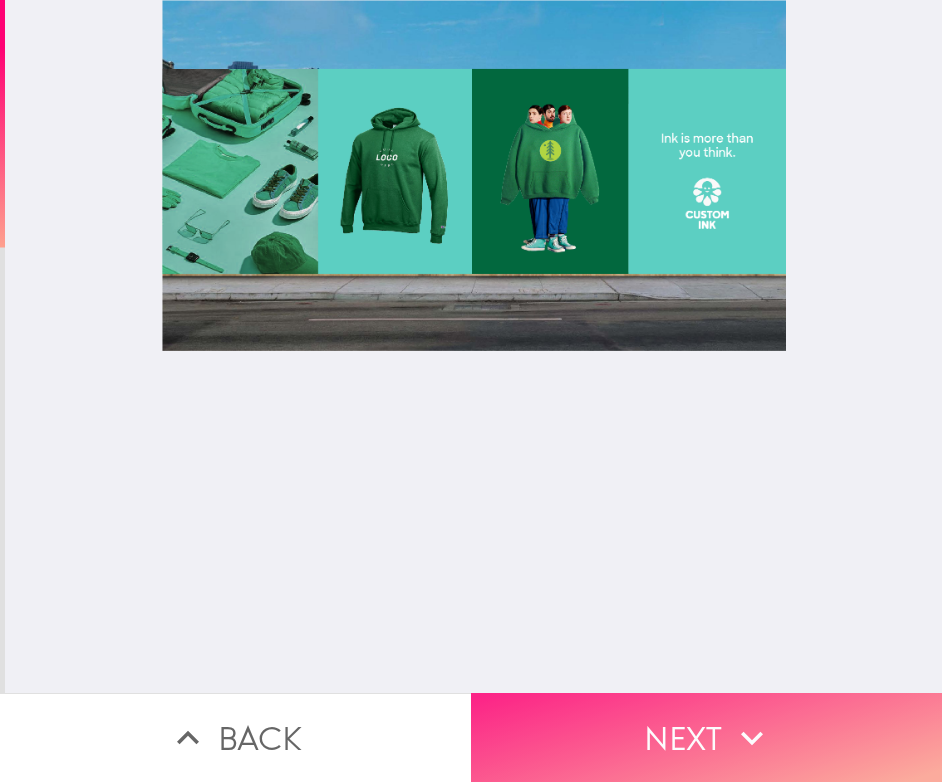 click on "Next" at bounding box center [706, 737] 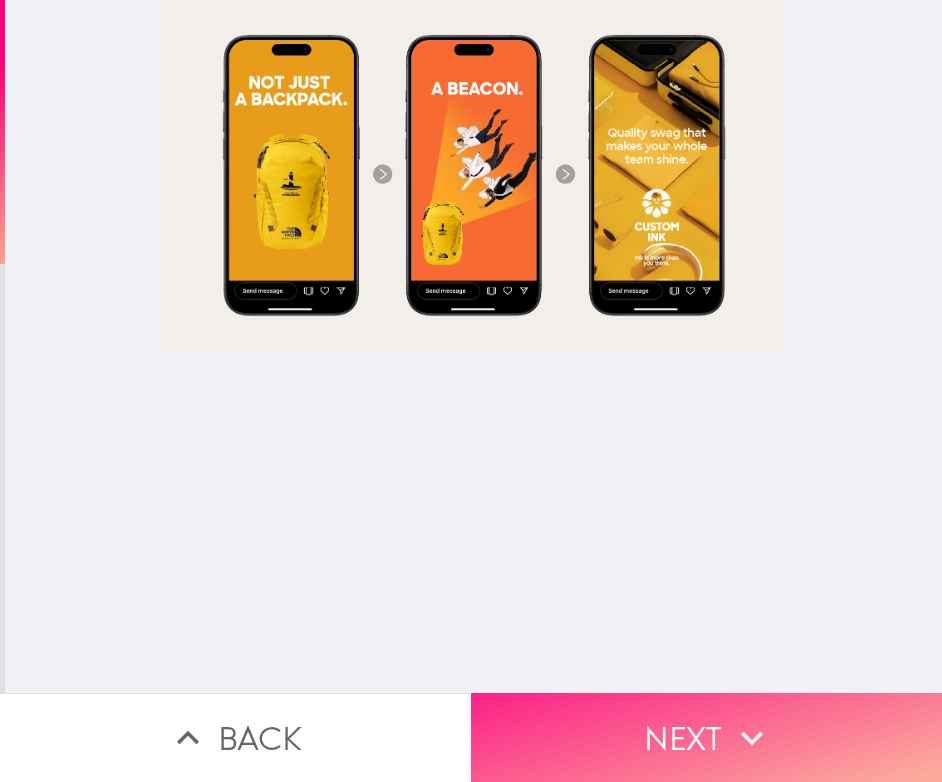 click on "Next" at bounding box center (706, 737) 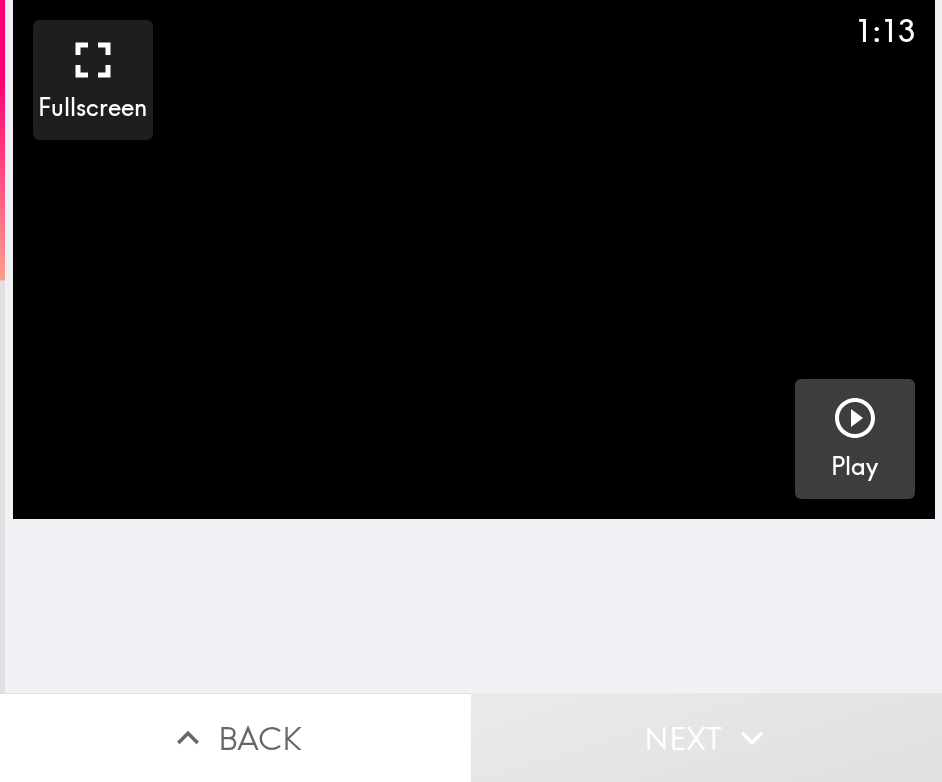 click 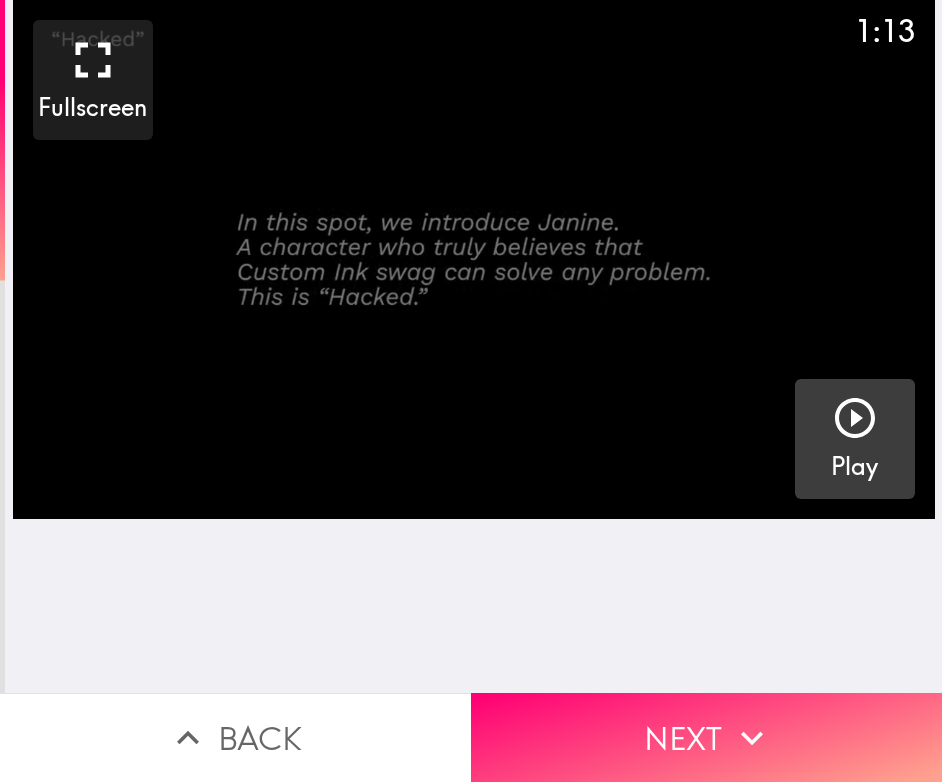 click 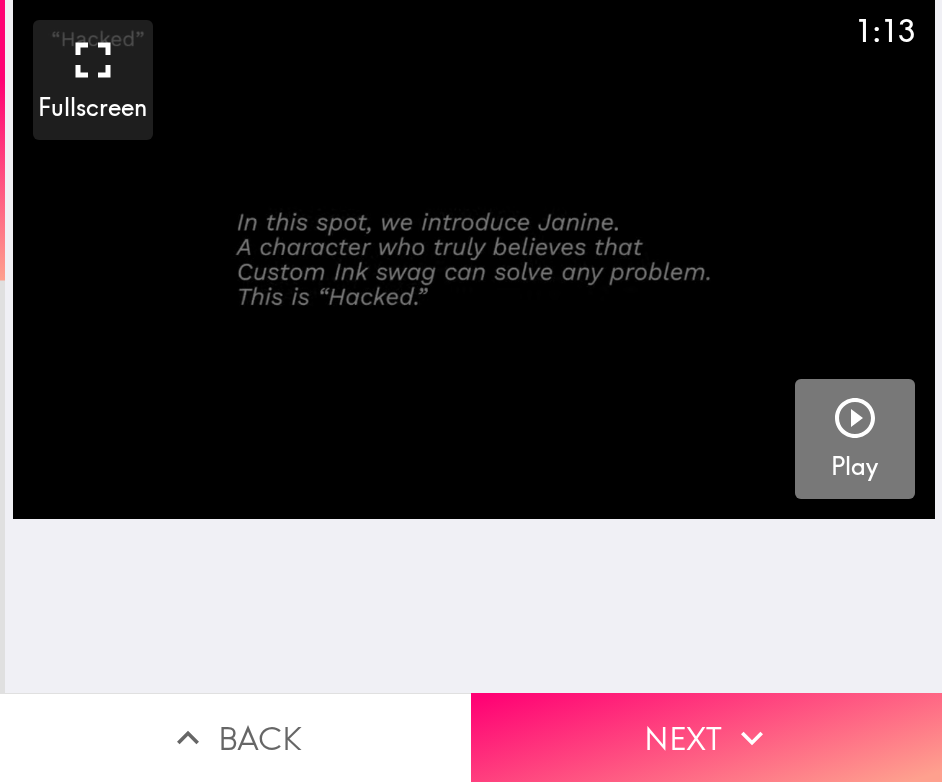click 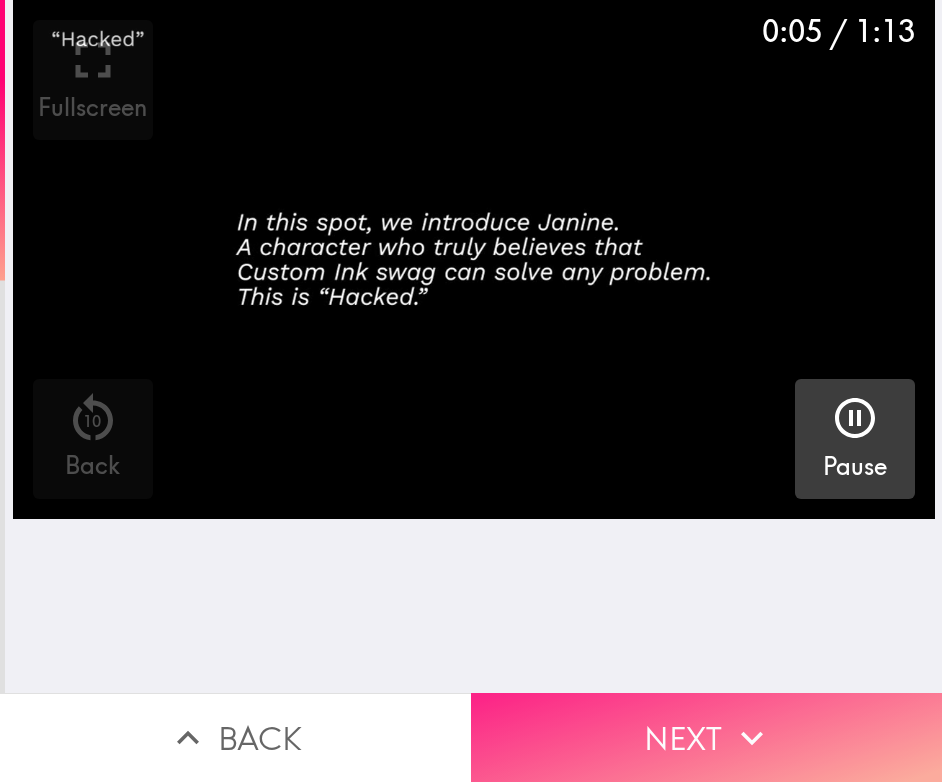 click on "Next" at bounding box center [706, 737] 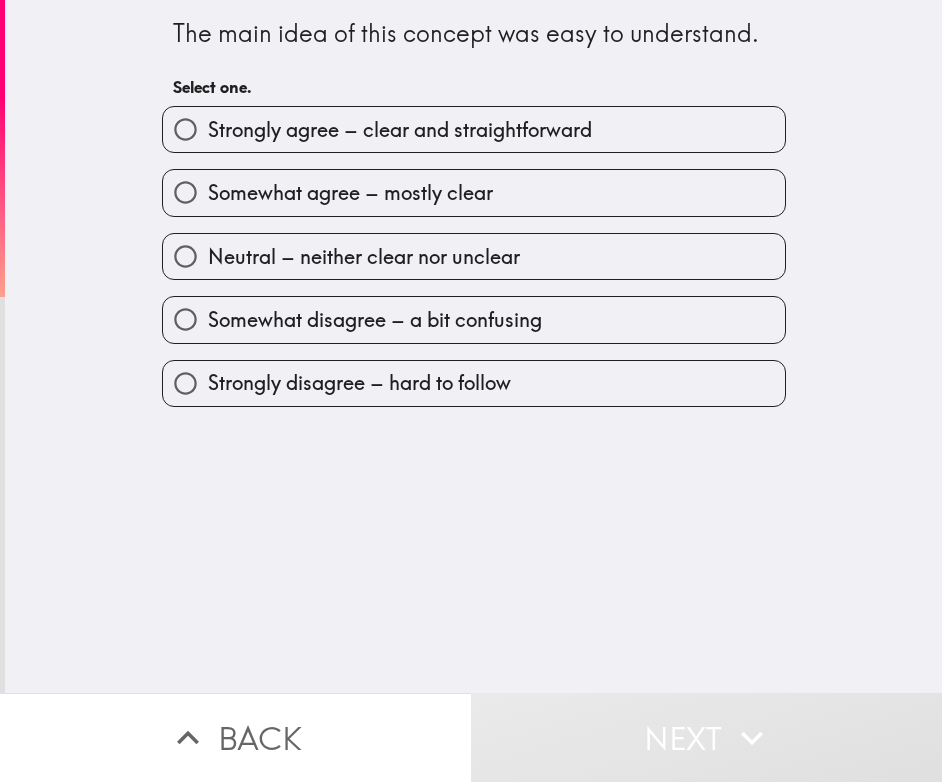 click on "Somewhat agree – mostly clear" at bounding box center (350, 193) 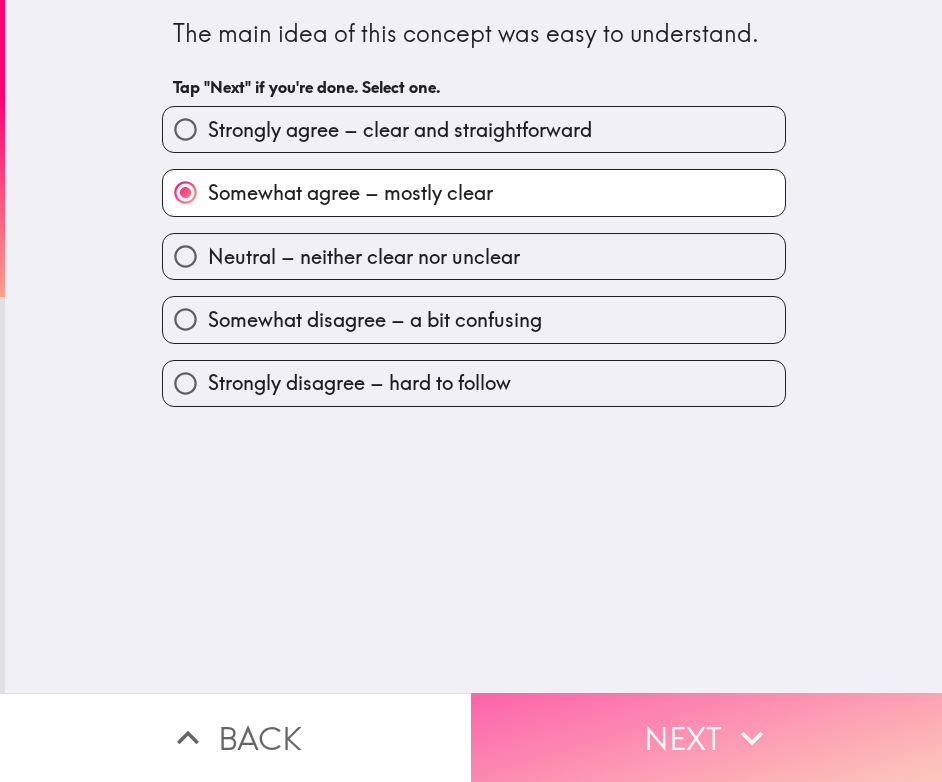 click on "Next" at bounding box center (706, 737) 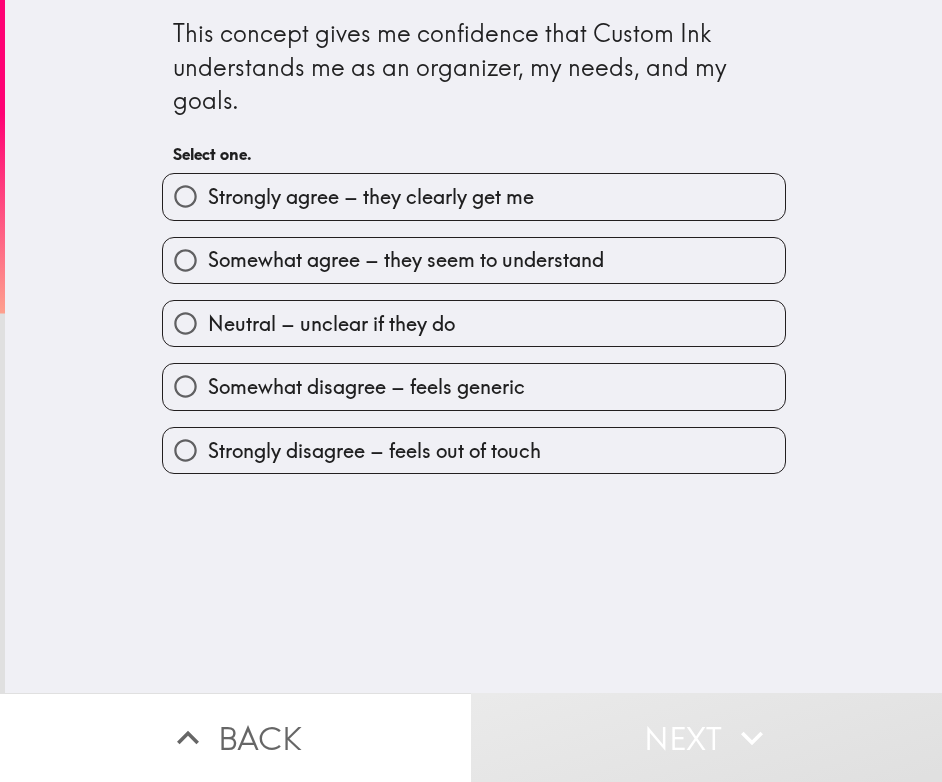 click on "Somewhat agree – they seem to understand" at bounding box center [406, 260] 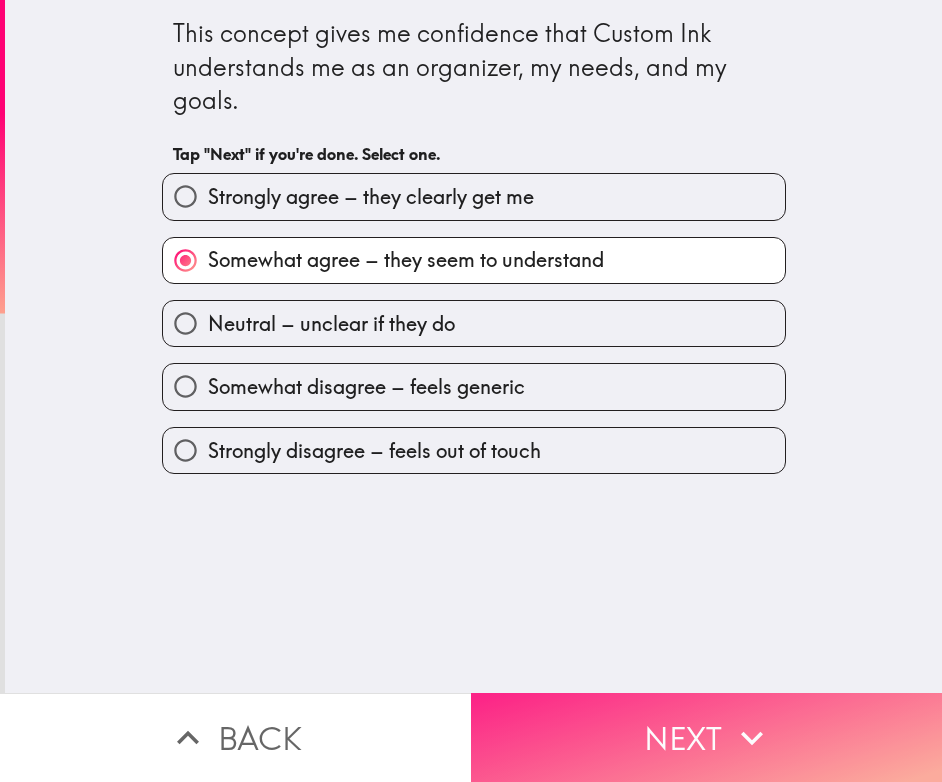 click 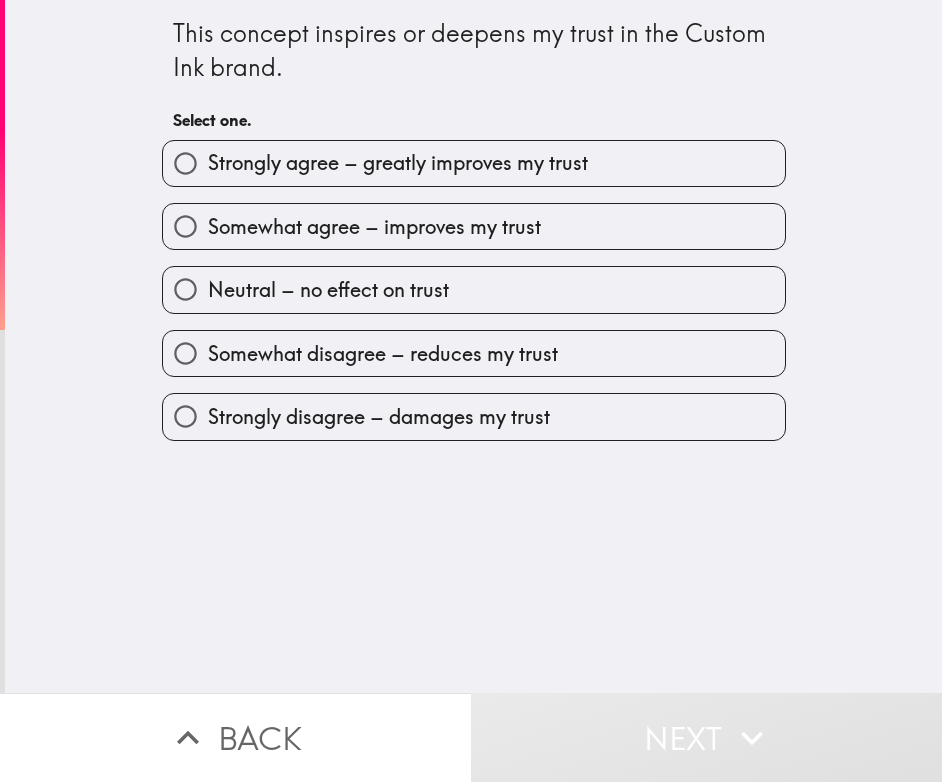 click on "Somewhat agree – improves my trust" at bounding box center [374, 227] 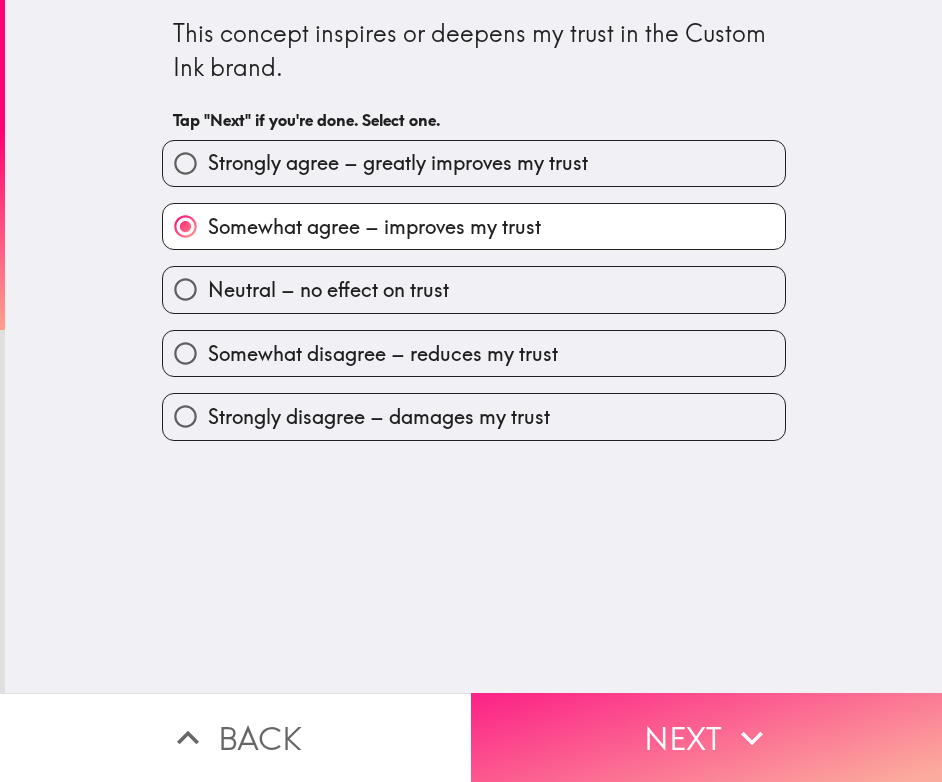 click on "Next" at bounding box center (706, 737) 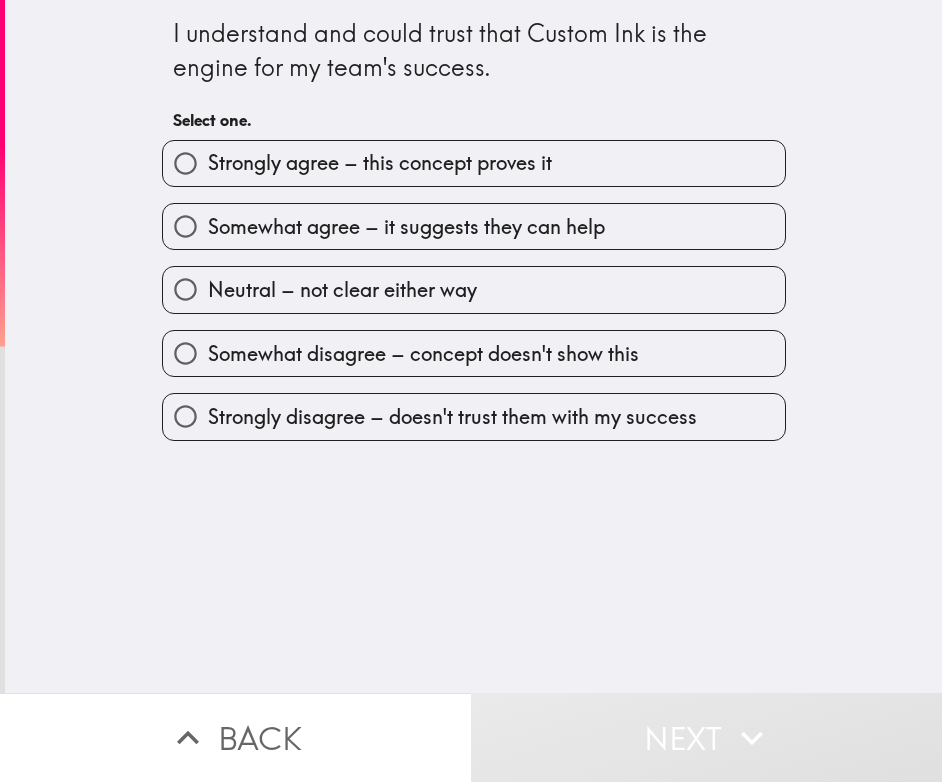 click on "Somewhat agree – it suggests they can help" at bounding box center (406, 227) 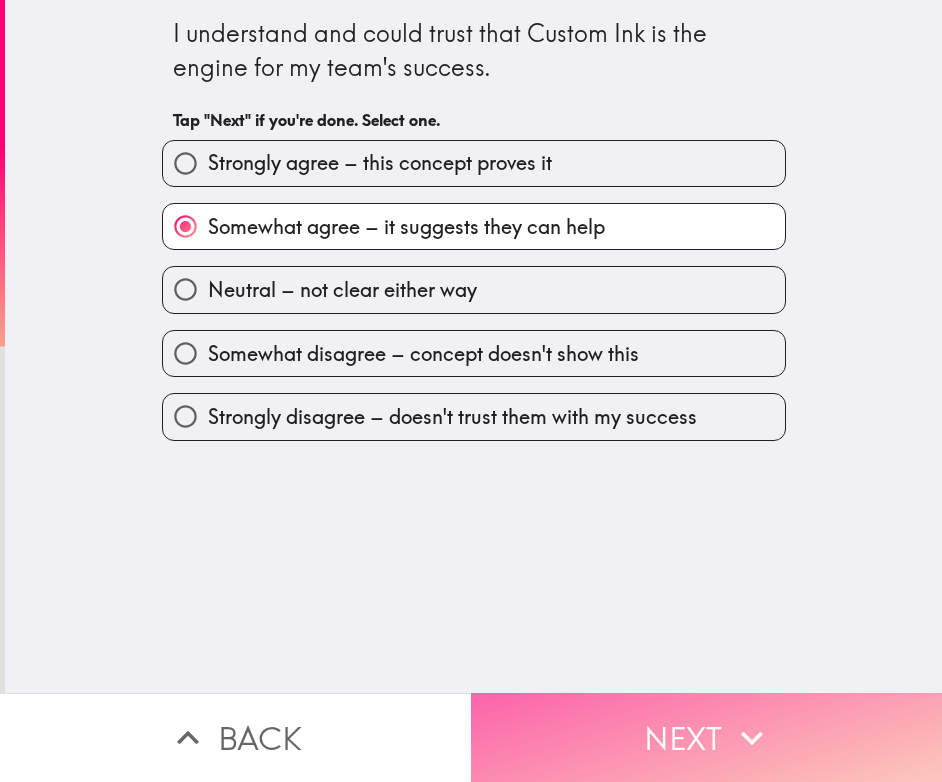 click on "Next" at bounding box center [706, 737] 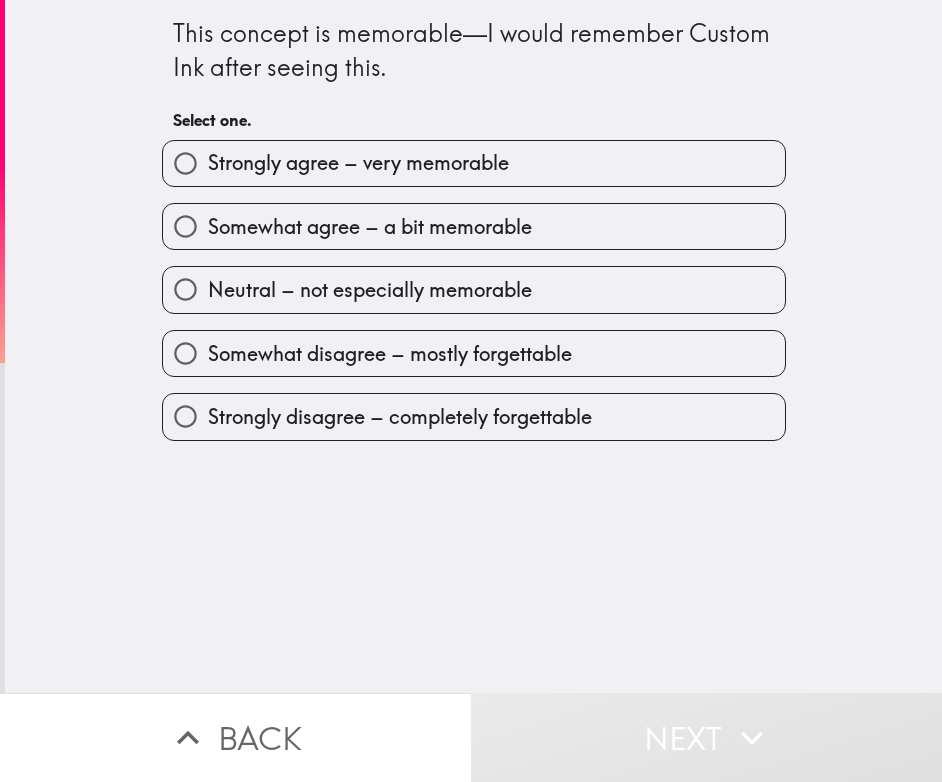 click on "Somewhat agree – a bit memorable" at bounding box center [370, 227] 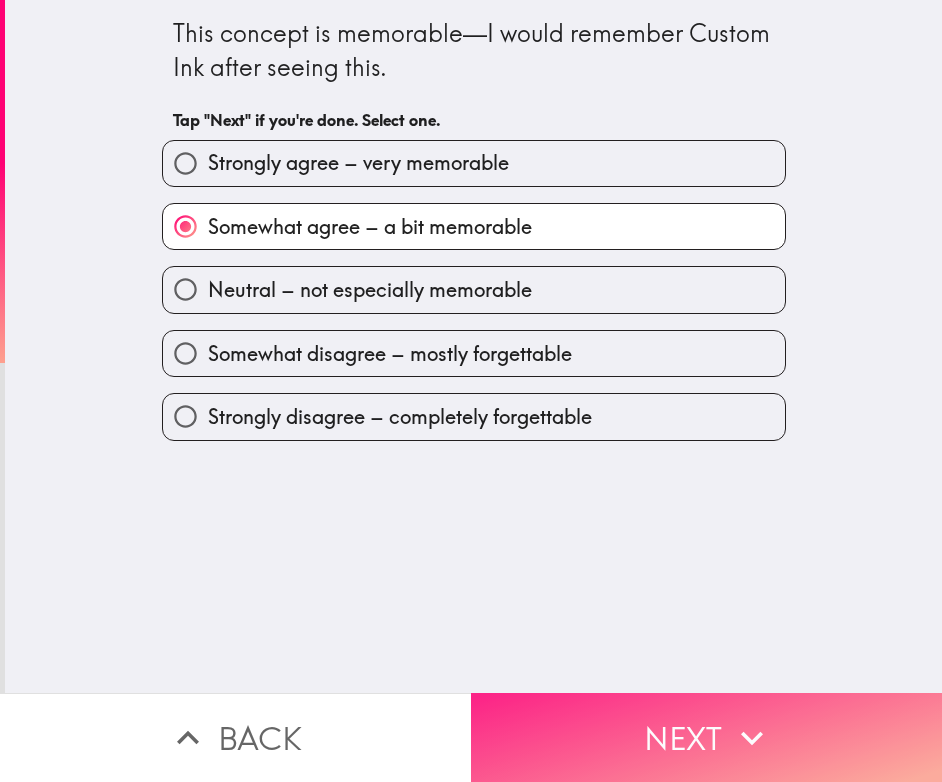 click on "Next" at bounding box center (706, 737) 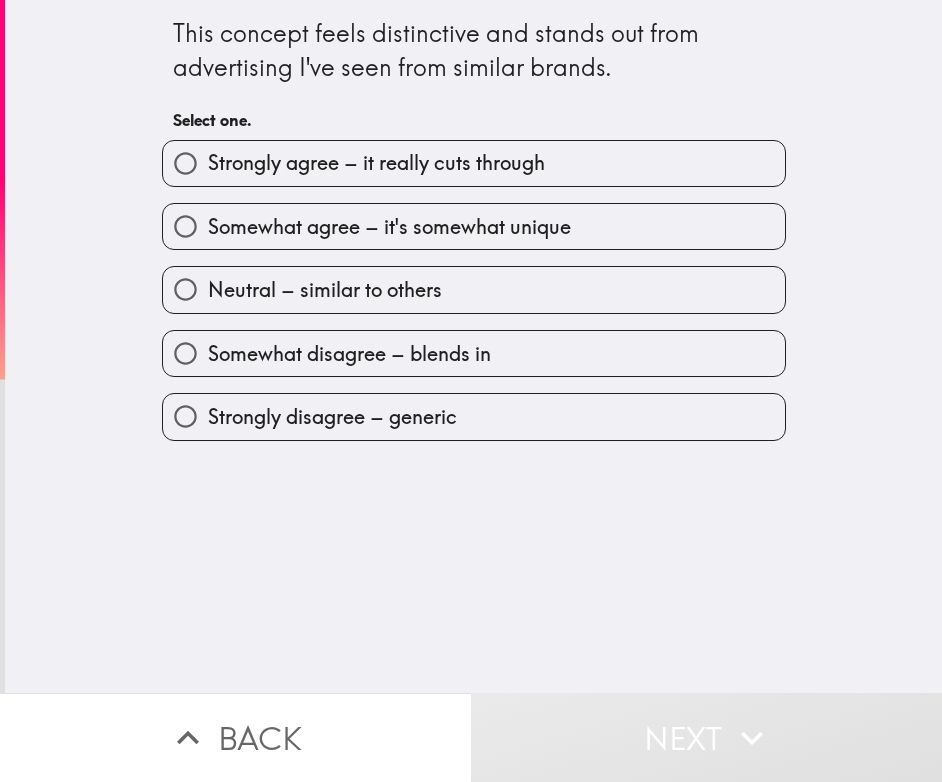 click on "Somewhat agree – it's somewhat unique" at bounding box center (389, 227) 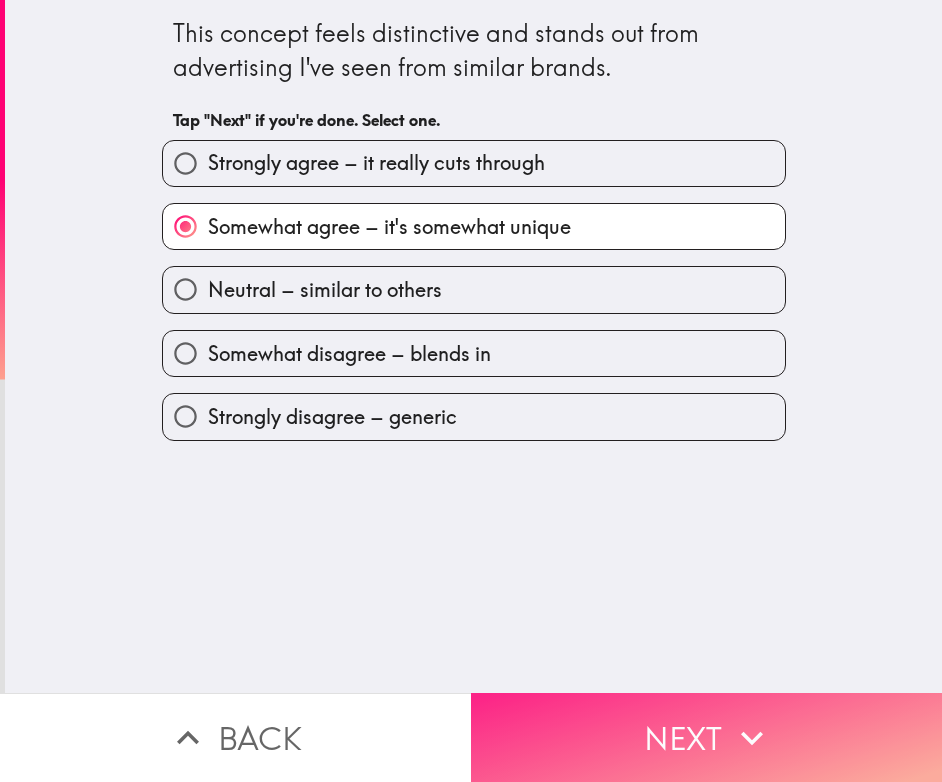 click on "Next" at bounding box center (706, 737) 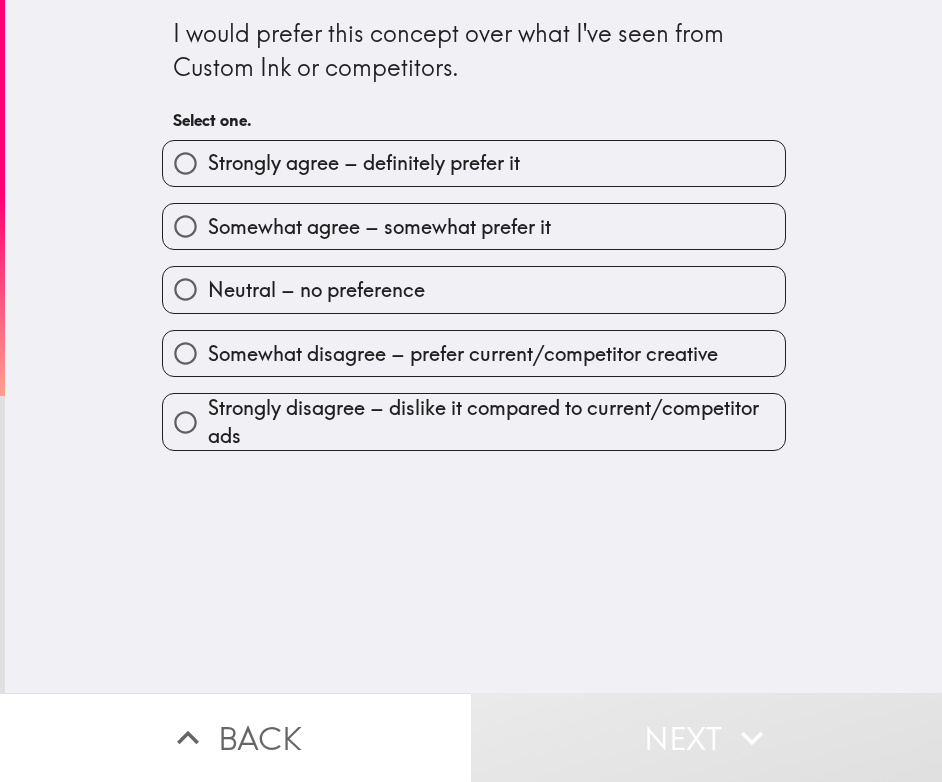 click on "Somewhat agree – somewhat prefer it" at bounding box center (379, 227) 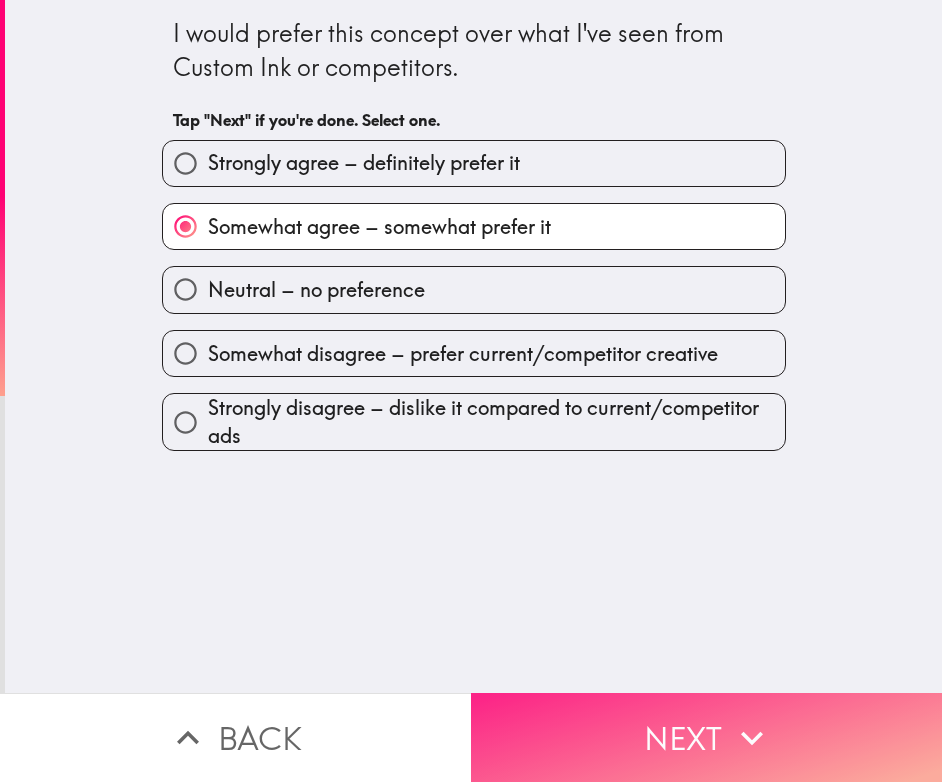 click on "Next" at bounding box center (706, 737) 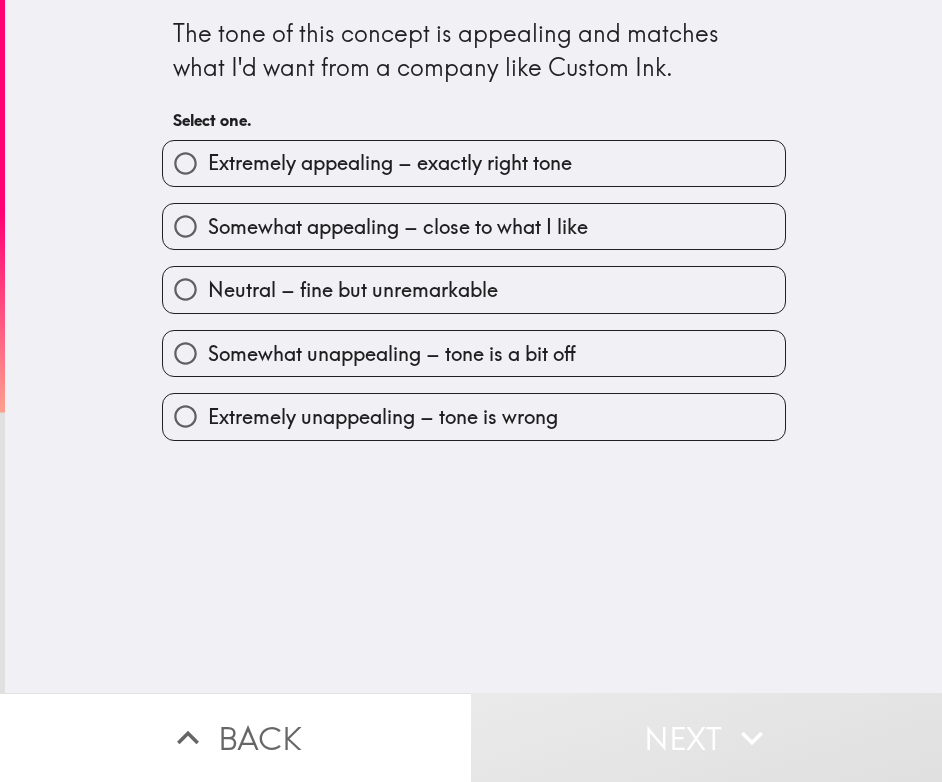 click on "Somewhat appealing – close to what I like" at bounding box center (398, 227) 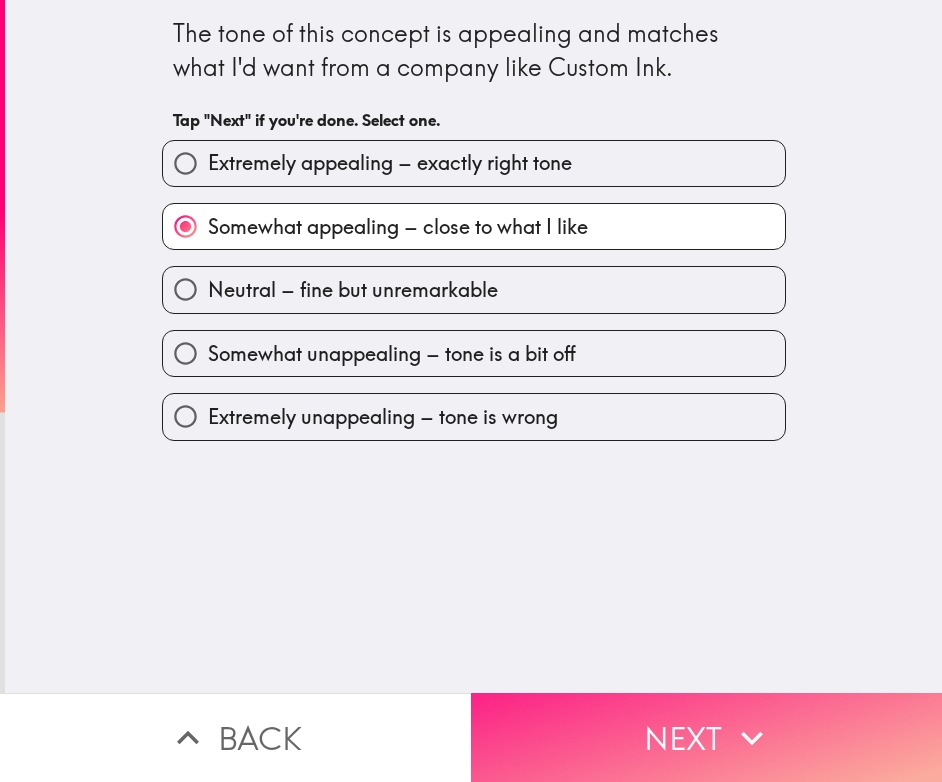 click on "Next" at bounding box center [706, 737] 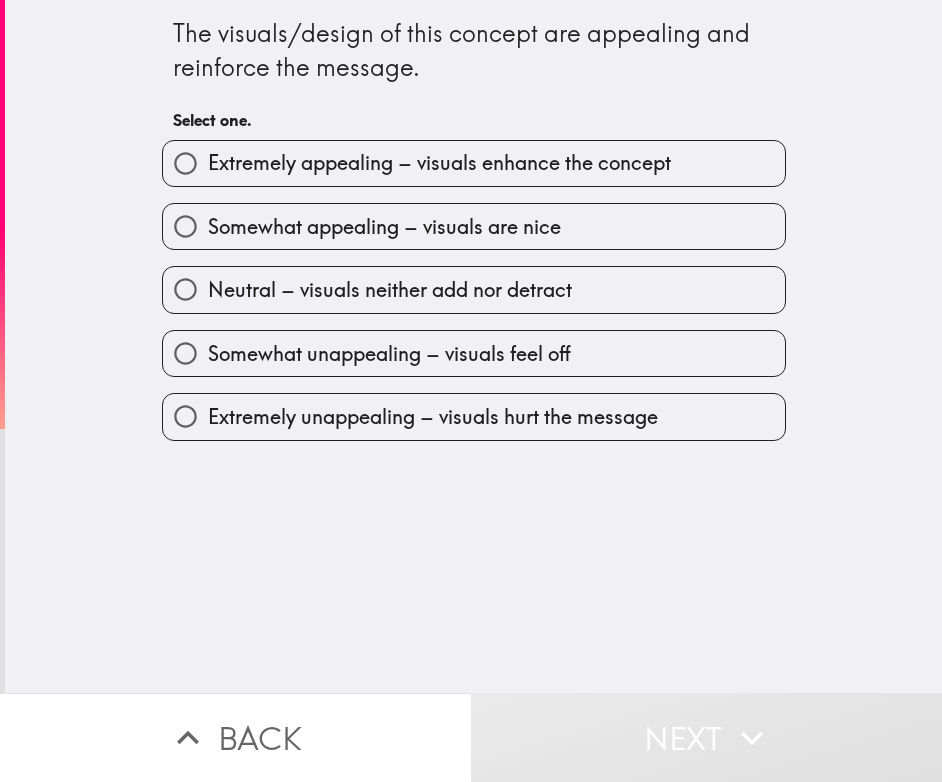 click on "Somewhat appealing – visuals are nice" at bounding box center (384, 227) 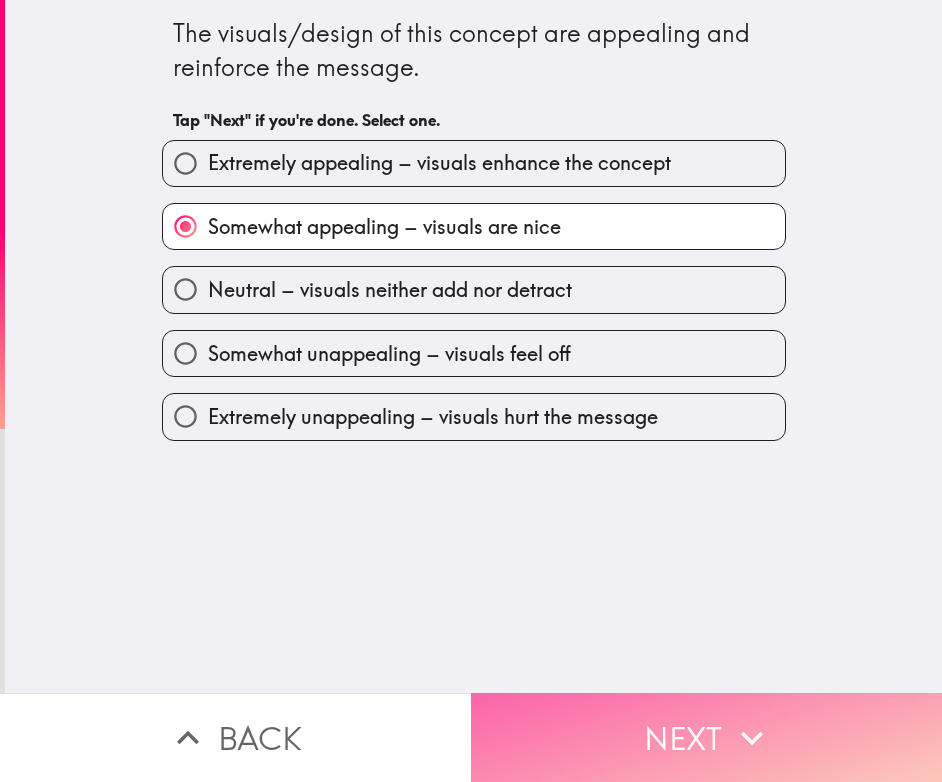 click on "Next" at bounding box center (706, 737) 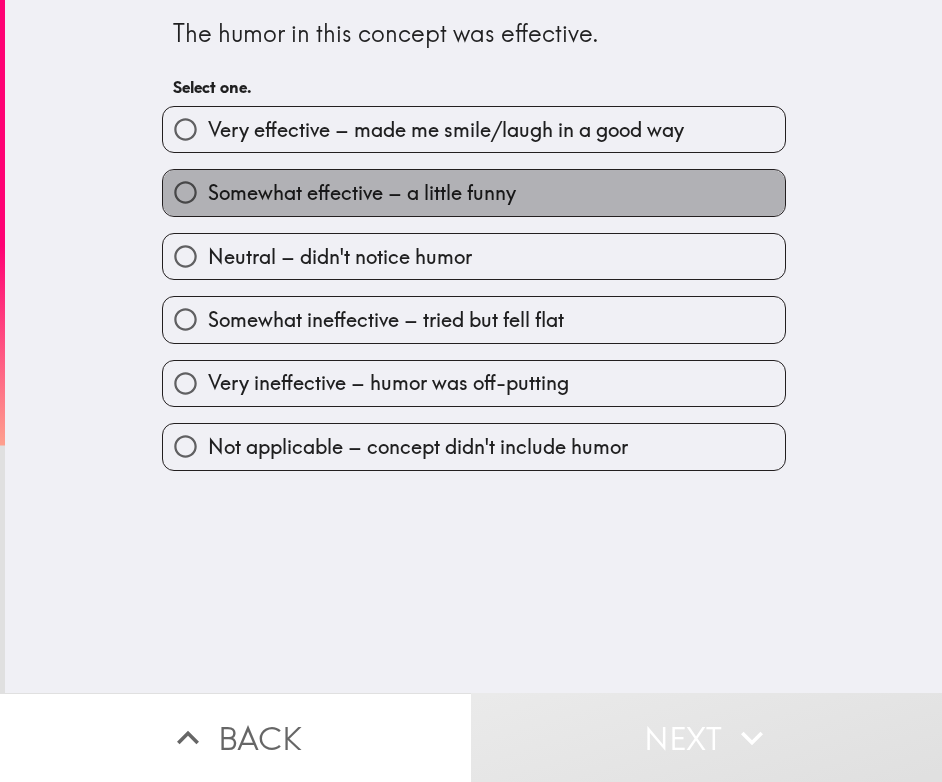 click on "Somewhat effective – a little funny" at bounding box center (362, 193) 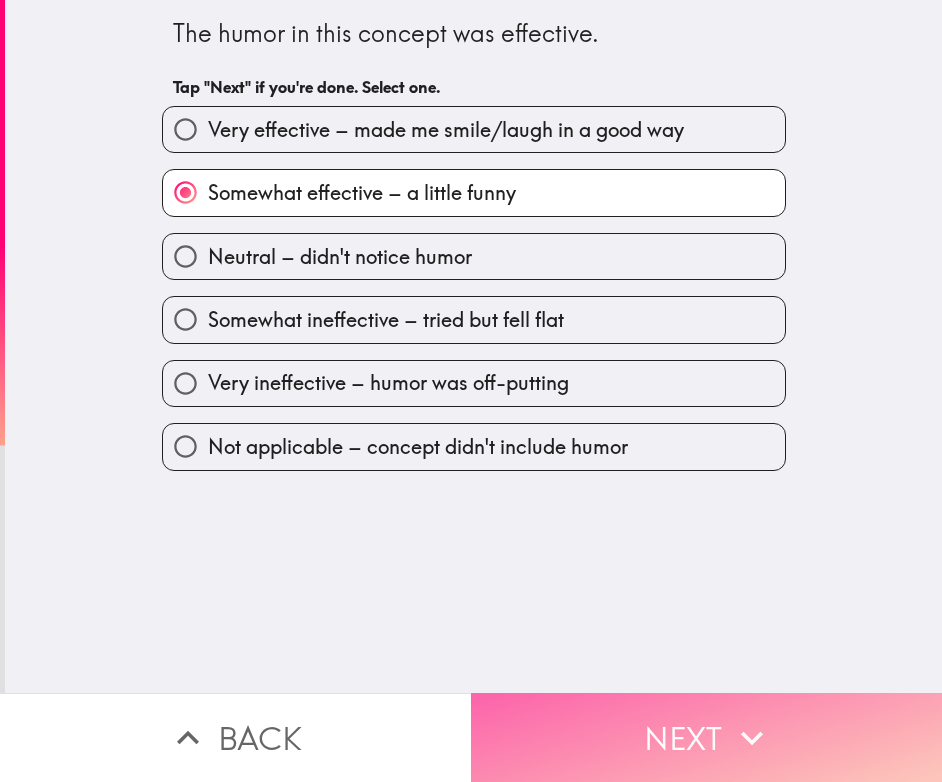 click on "Next" at bounding box center [706, 737] 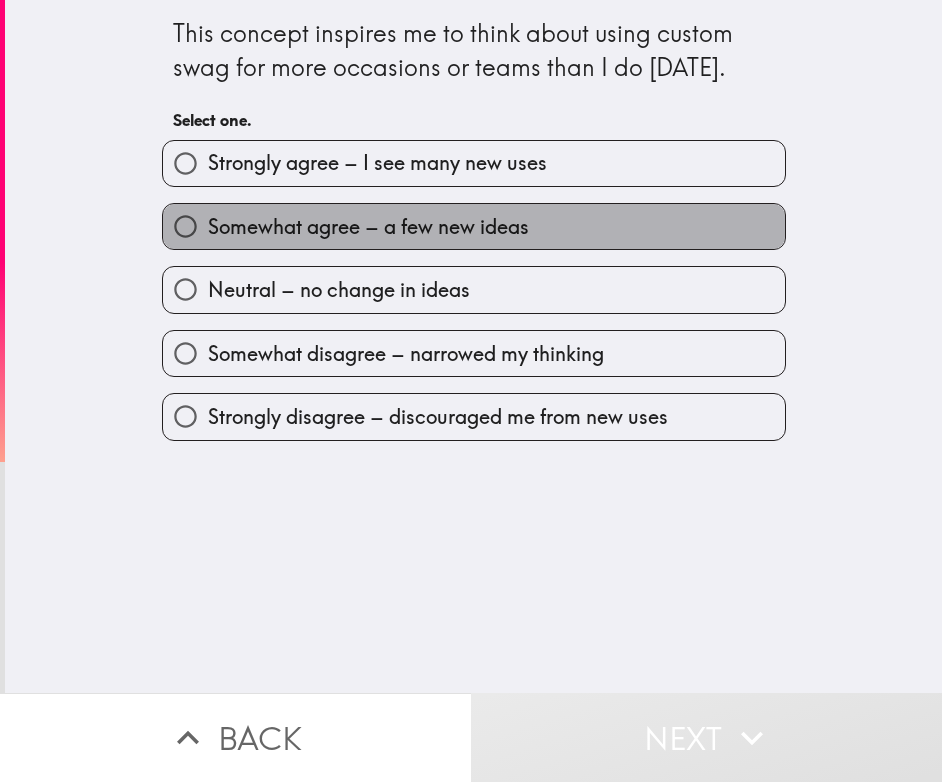 click on "Somewhat agree – a few new ideas" at bounding box center [474, 226] 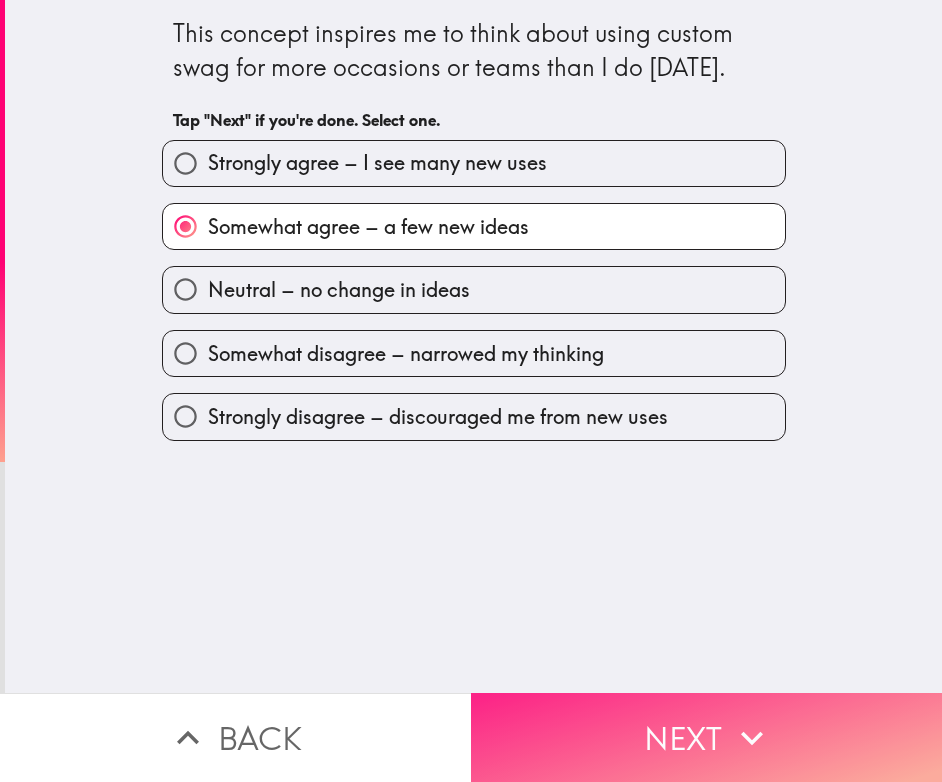 click on "Next" at bounding box center (706, 737) 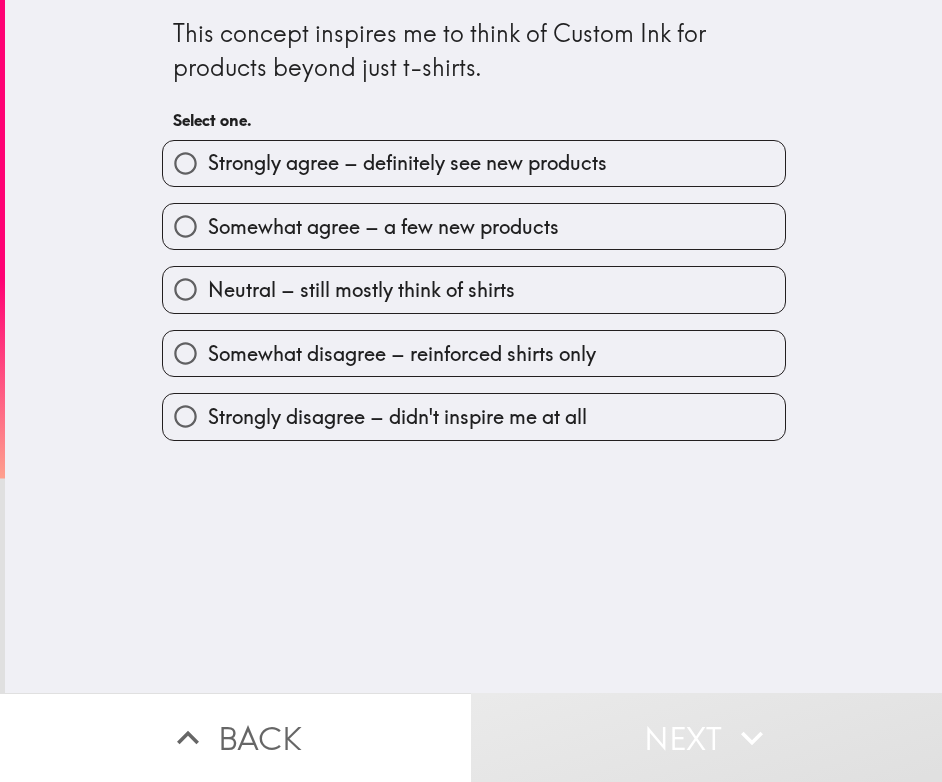 click on "Somewhat agree – a few new products" at bounding box center (383, 227) 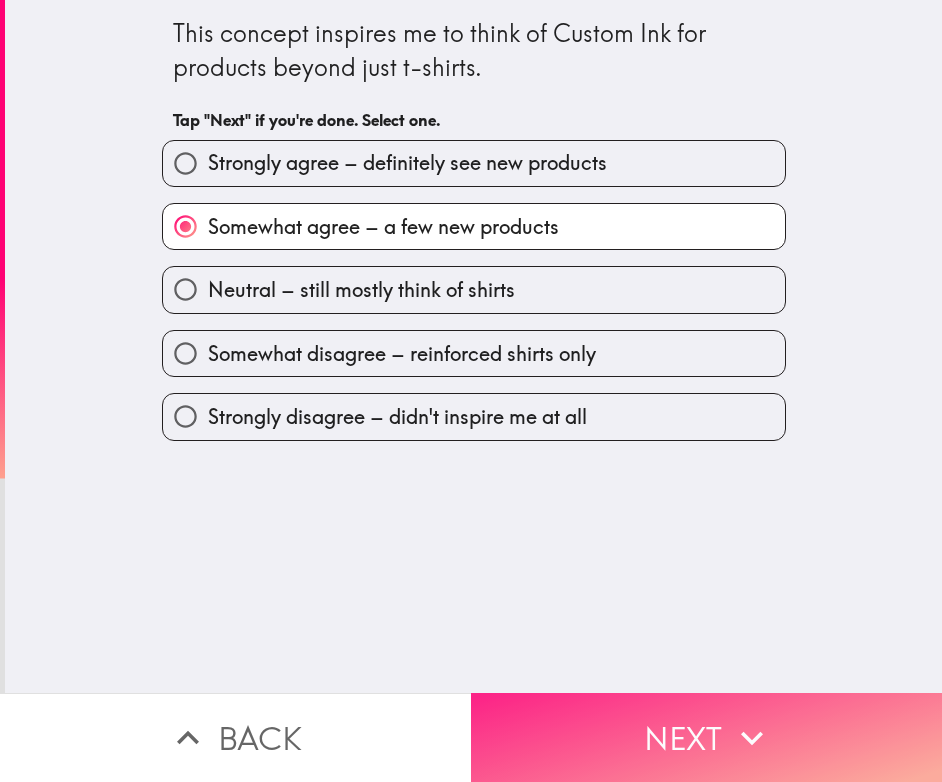 click on "Next" at bounding box center (706, 737) 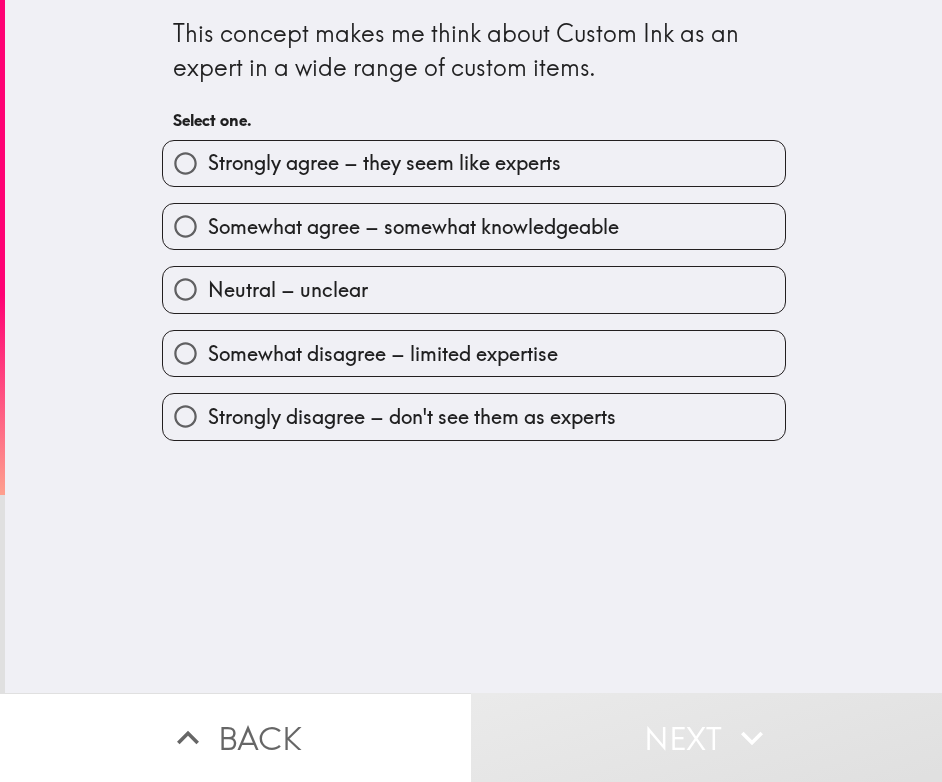 click on "Somewhat agree – somewhat knowledgeable" at bounding box center (413, 227) 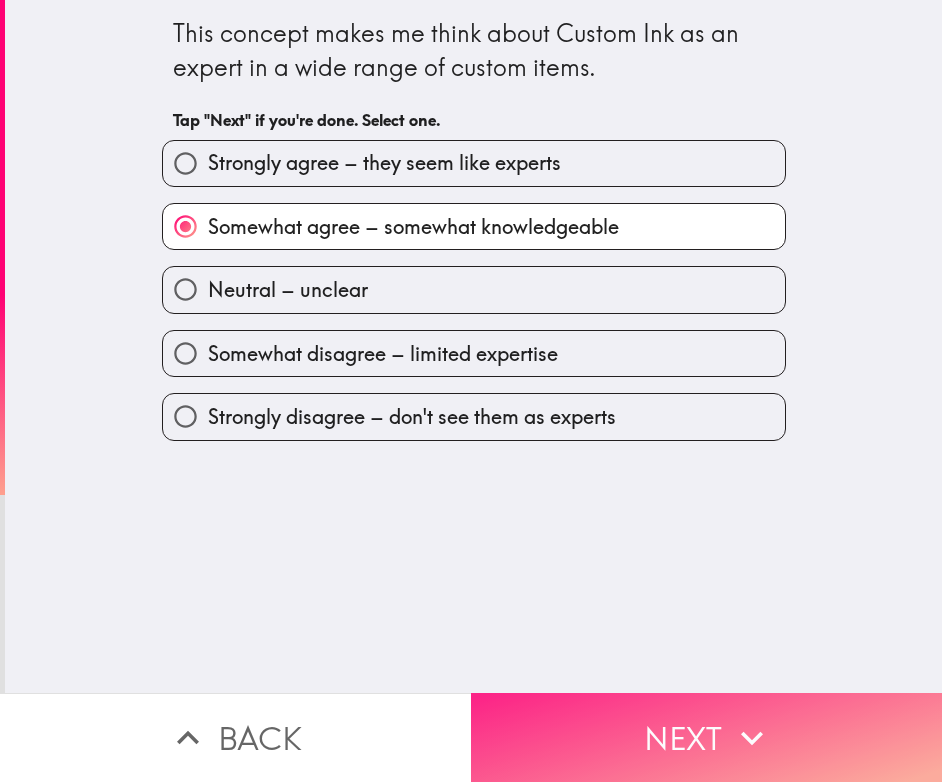 click on "Next" at bounding box center (706, 737) 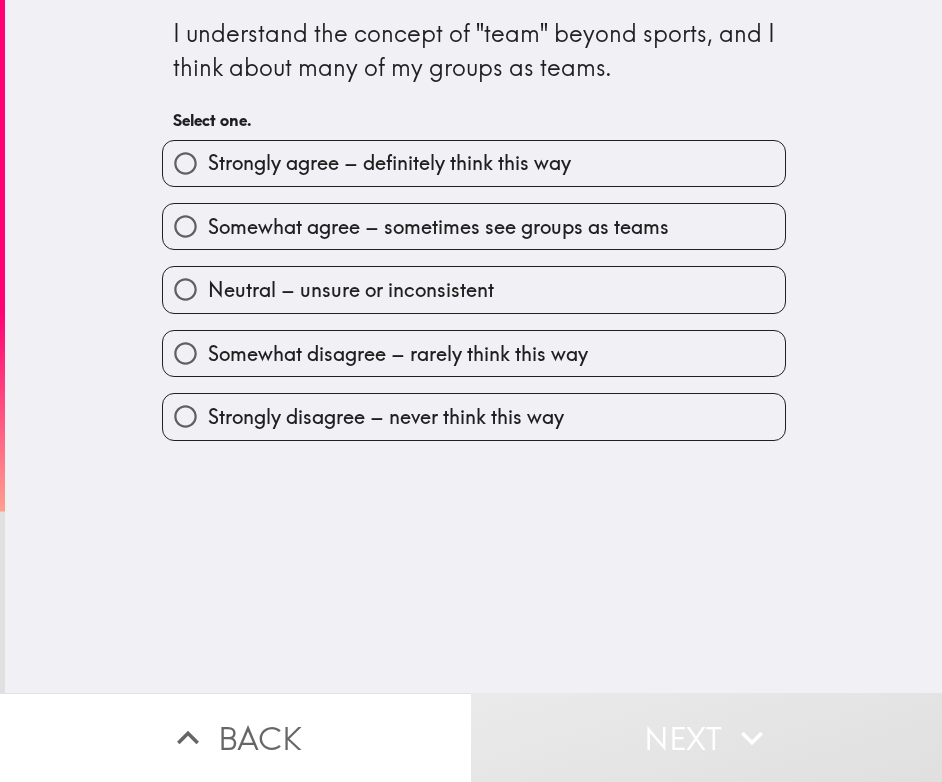 click on "Neutral – unsure or inconsistent" at bounding box center [351, 290] 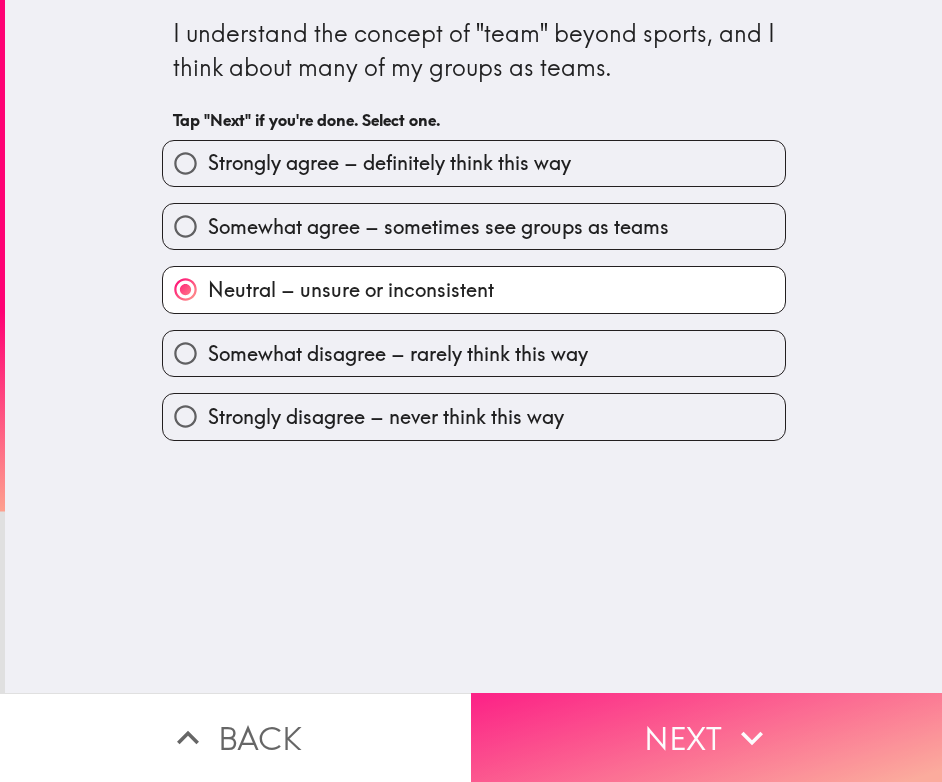 click on "Next" at bounding box center (706, 737) 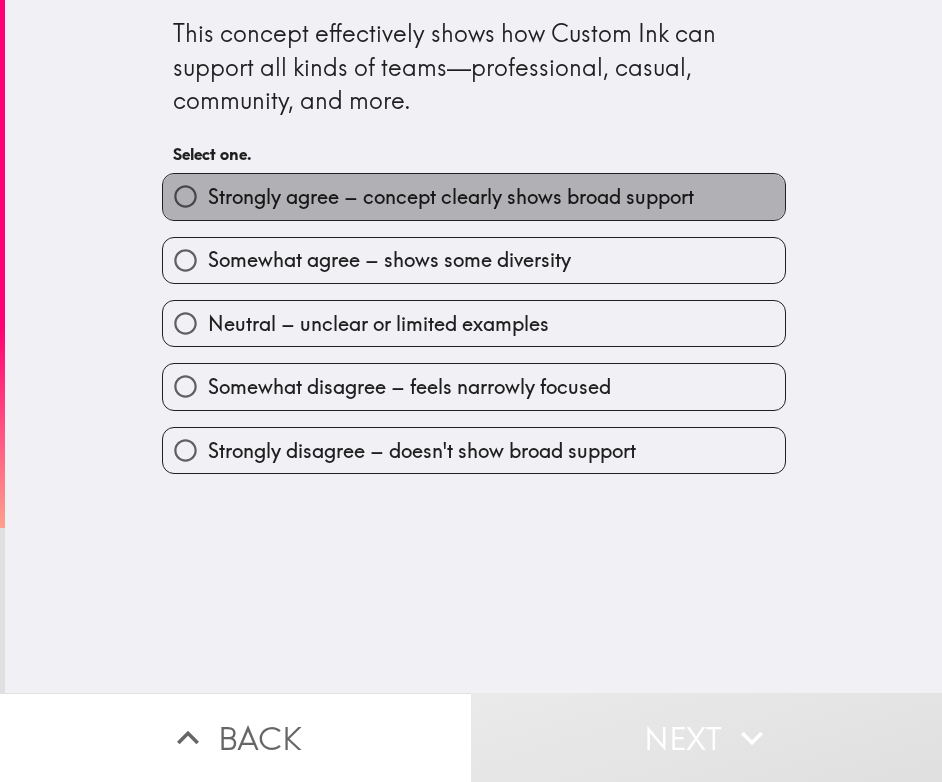 click on "Strongly agree – concept clearly shows broad support" at bounding box center [451, 197] 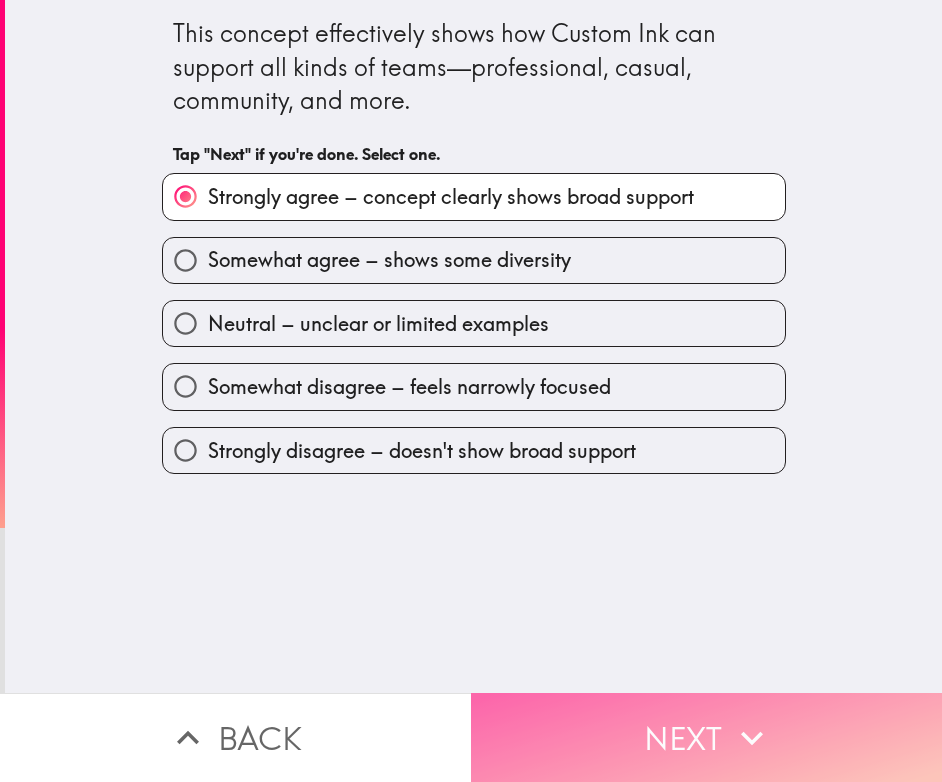 click on "Next" at bounding box center (706, 737) 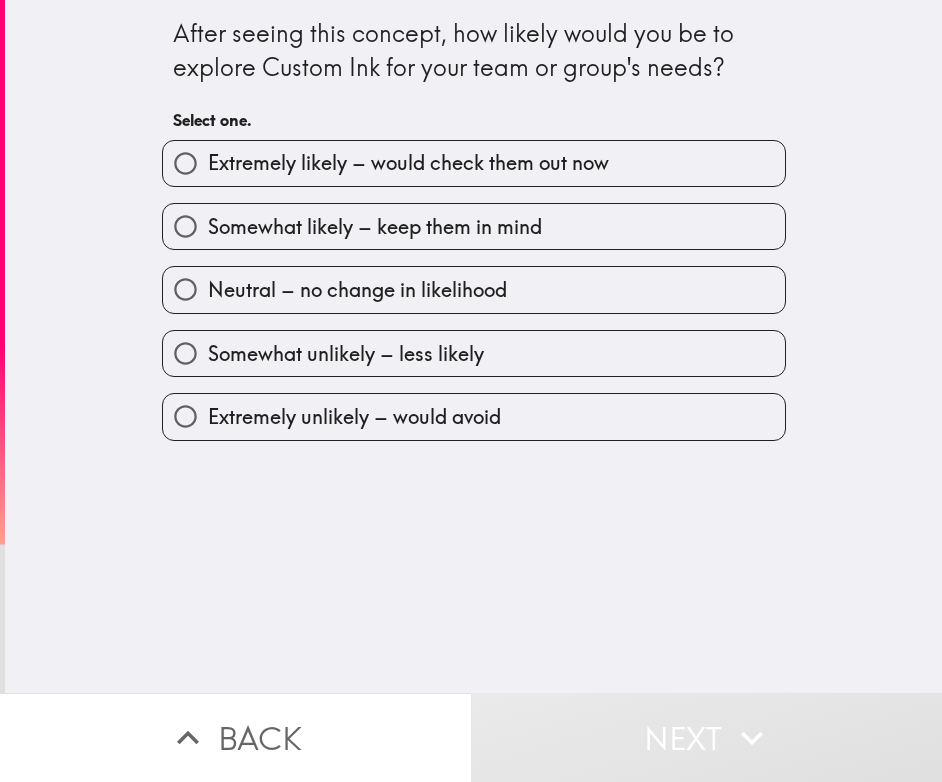 click on "Somewhat likely – keep them in mind" at bounding box center [375, 227] 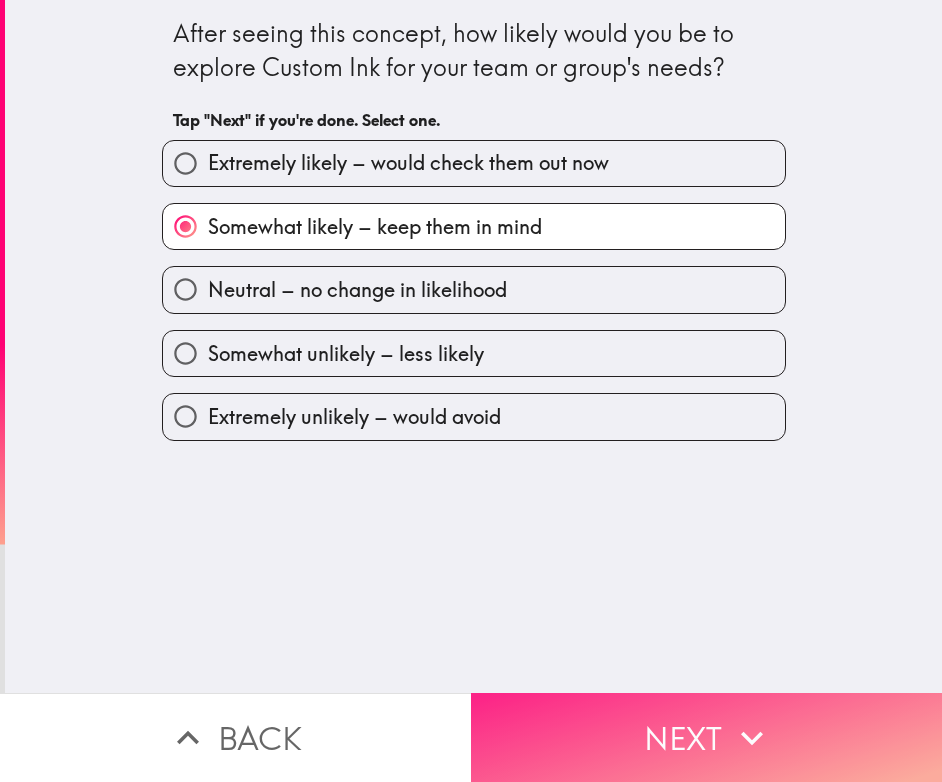 click on "Next" at bounding box center (706, 737) 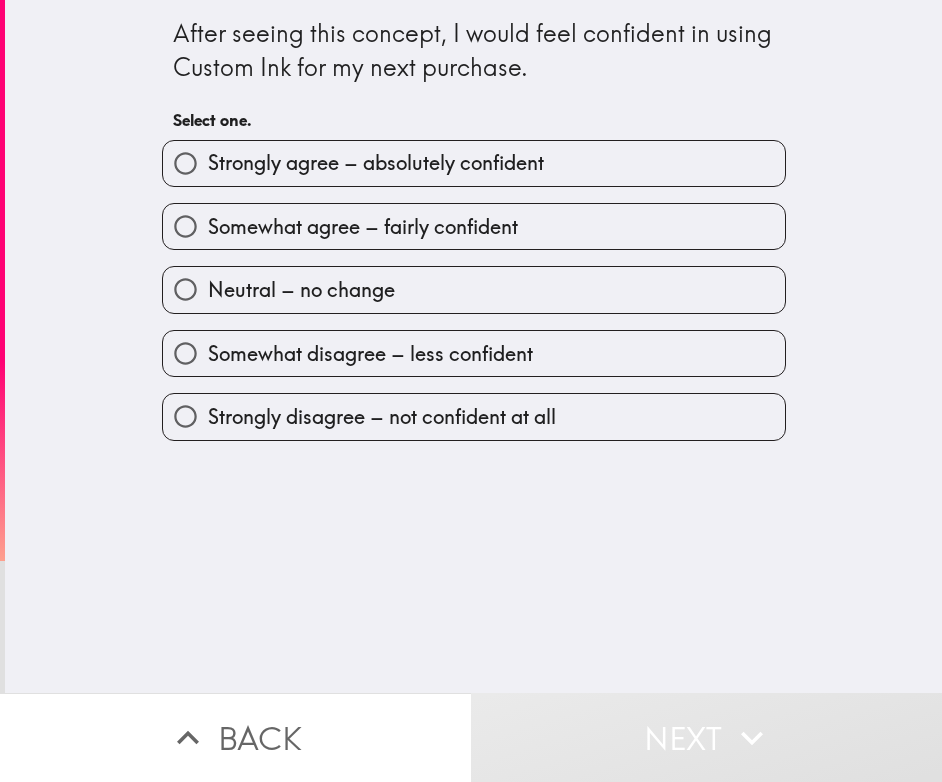 click on "Somewhat agree – fairly confident" at bounding box center (363, 227) 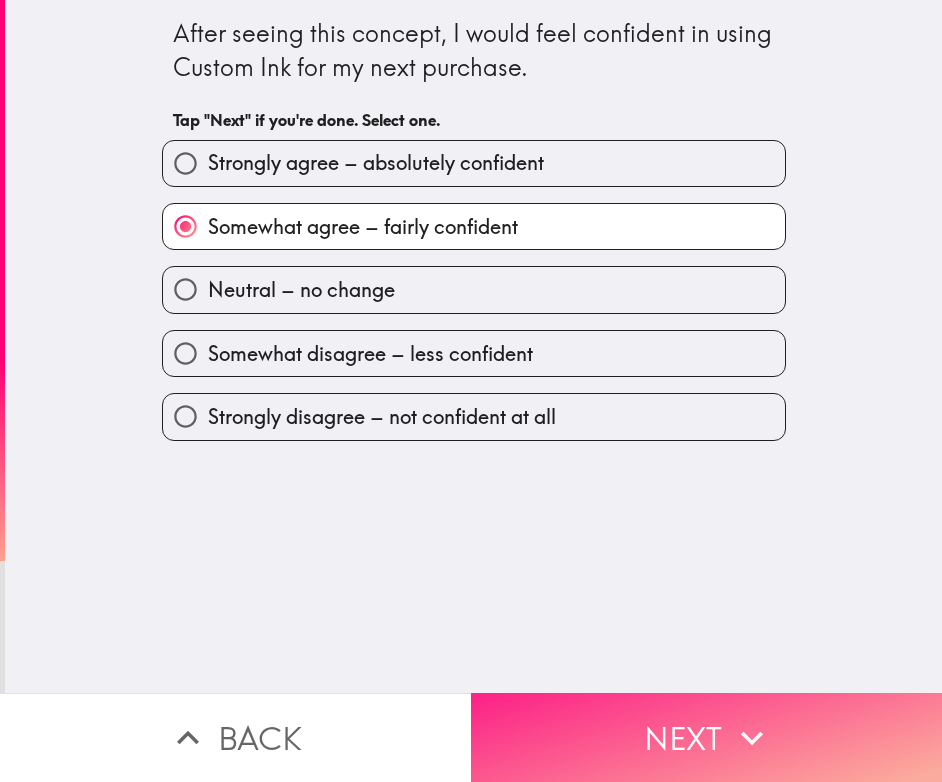 click on "Next" at bounding box center (706, 737) 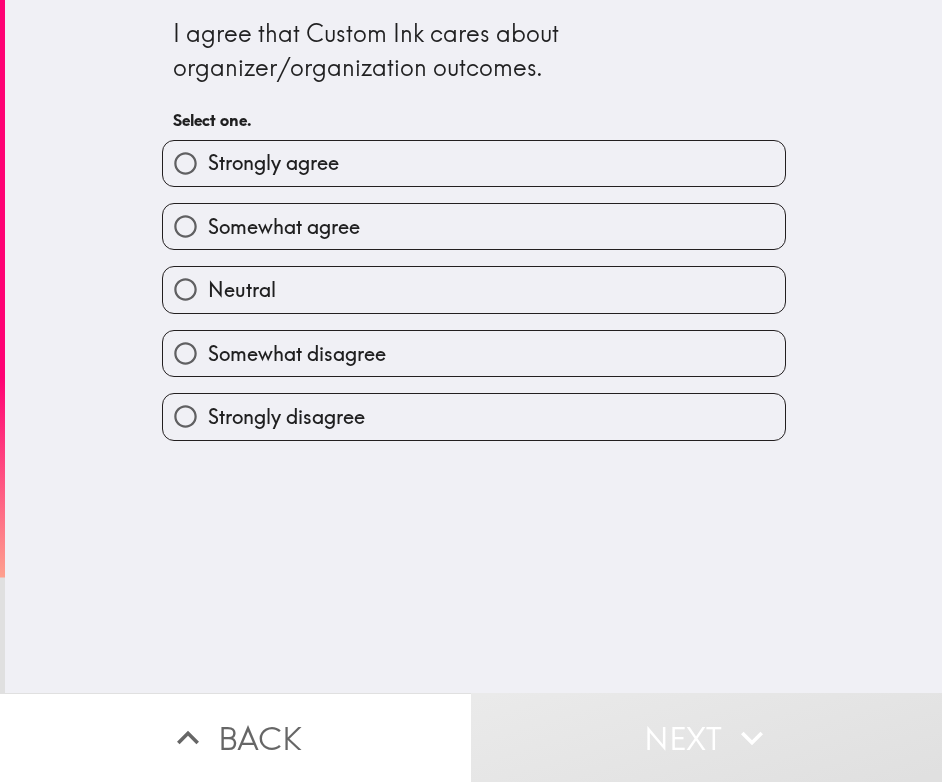 click on "Somewhat agree" at bounding box center (474, 226) 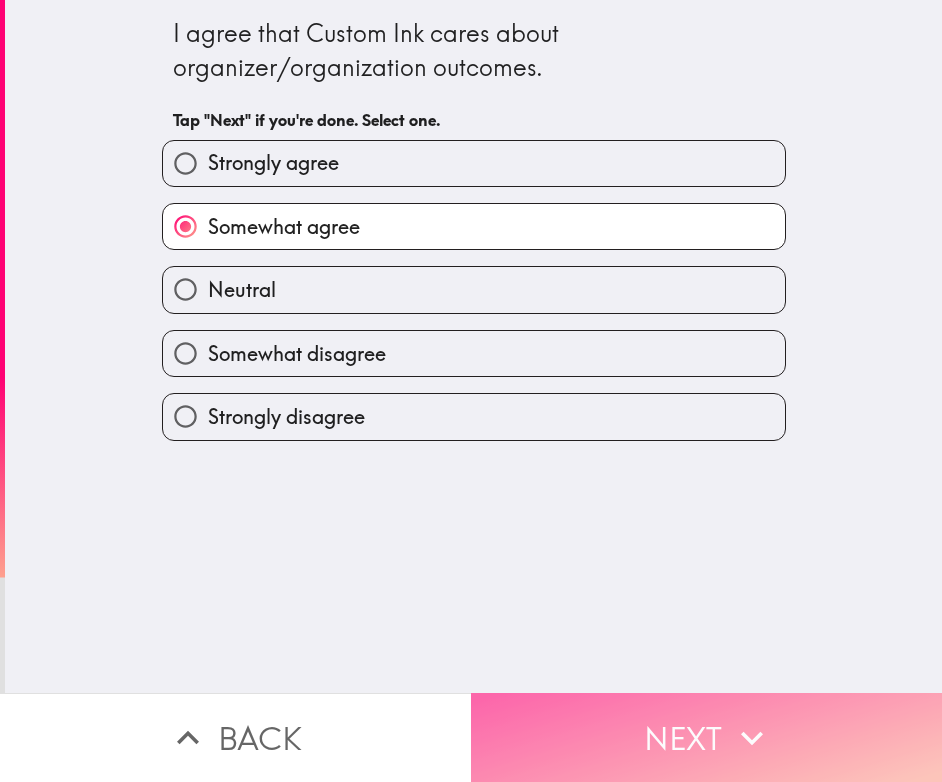 click on "Next" at bounding box center [706, 737] 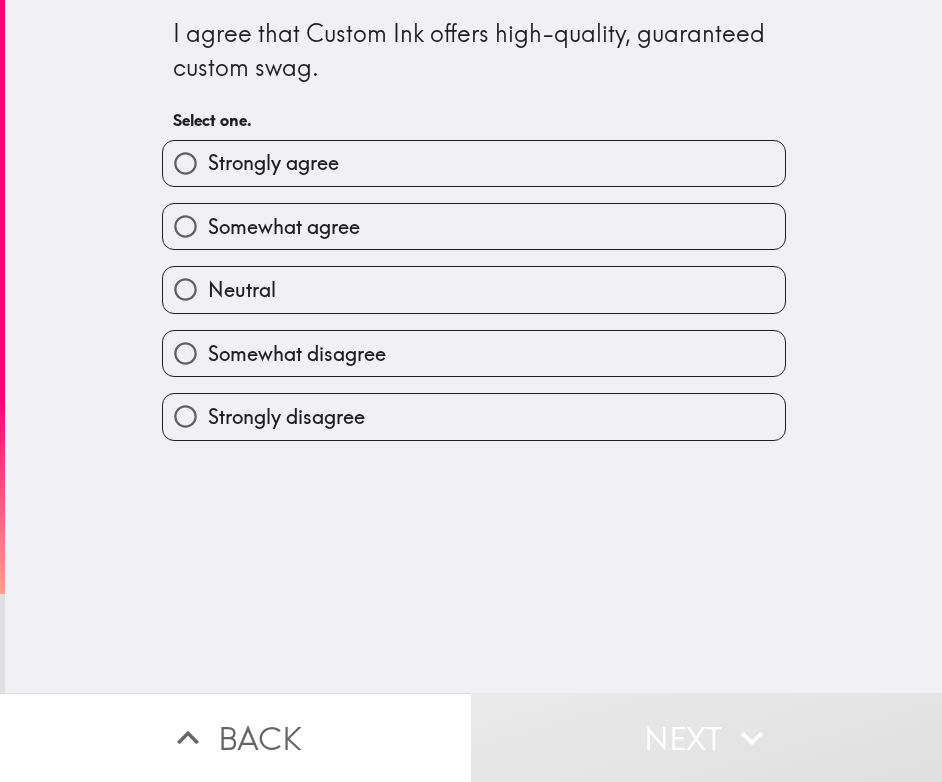 click on "Somewhat agree" at bounding box center [284, 227] 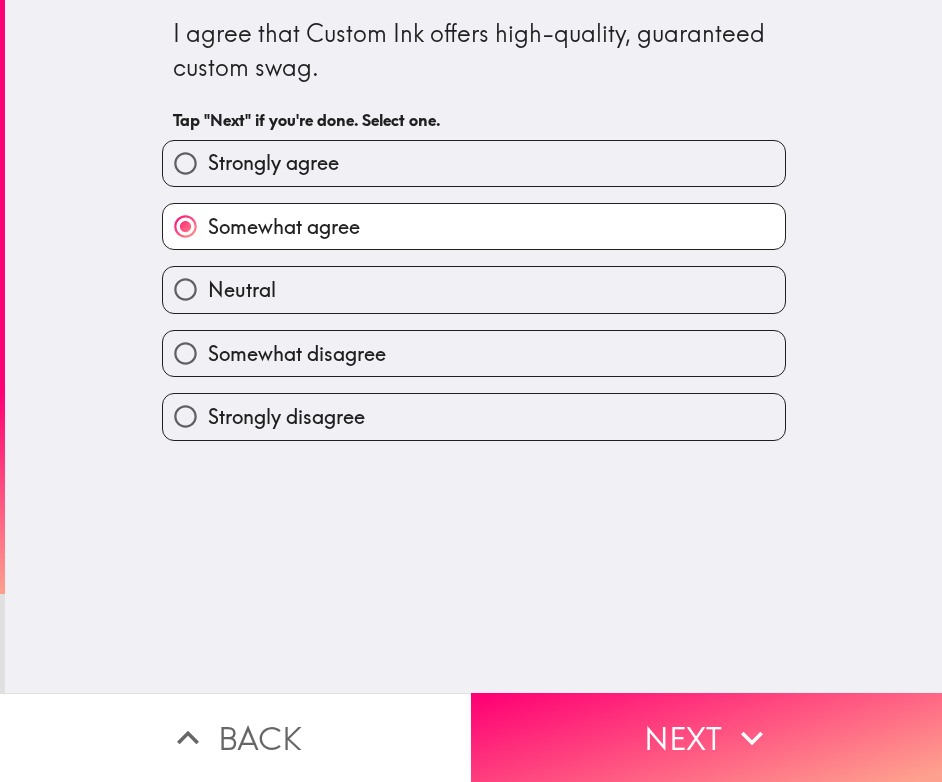click on "Next" at bounding box center [706, 737] 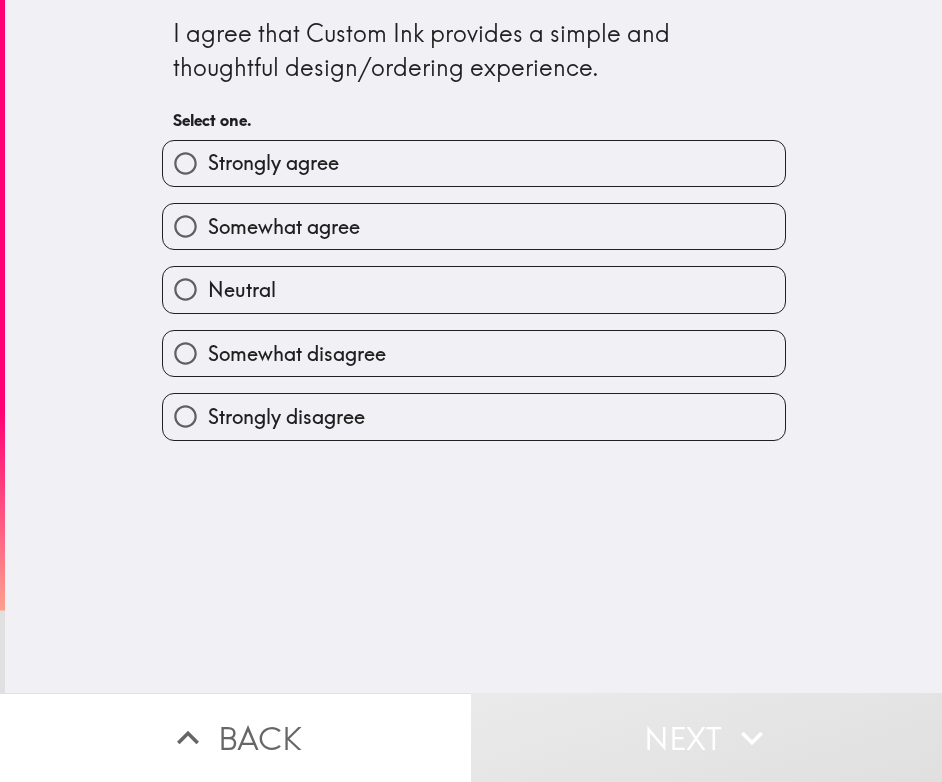 click on "Somewhat agree" at bounding box center [474, 226] 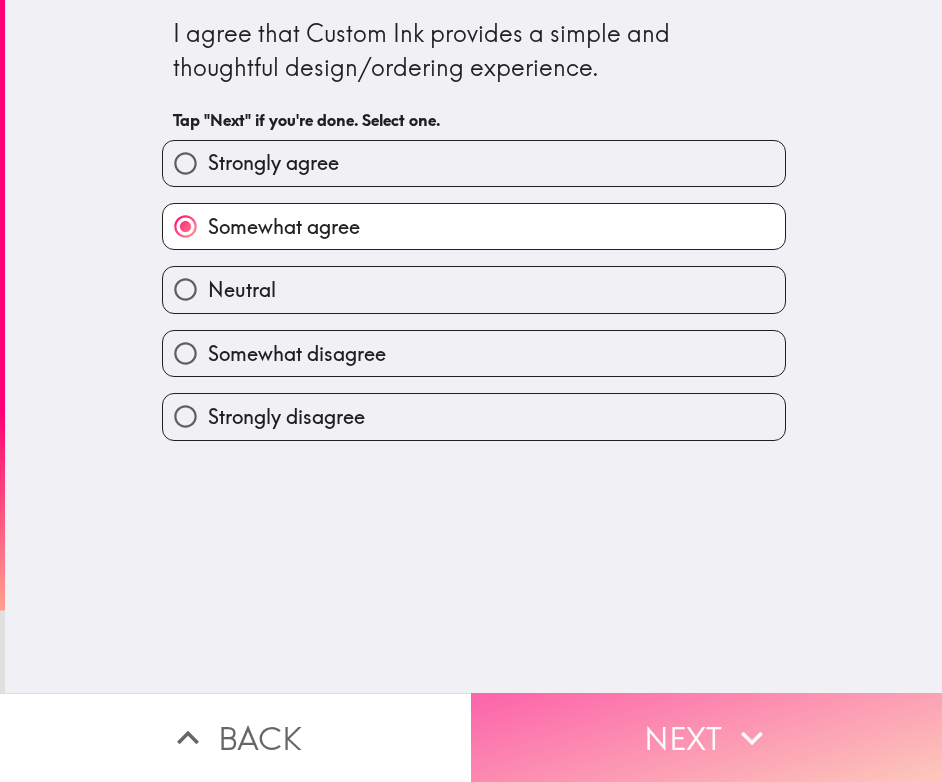 click 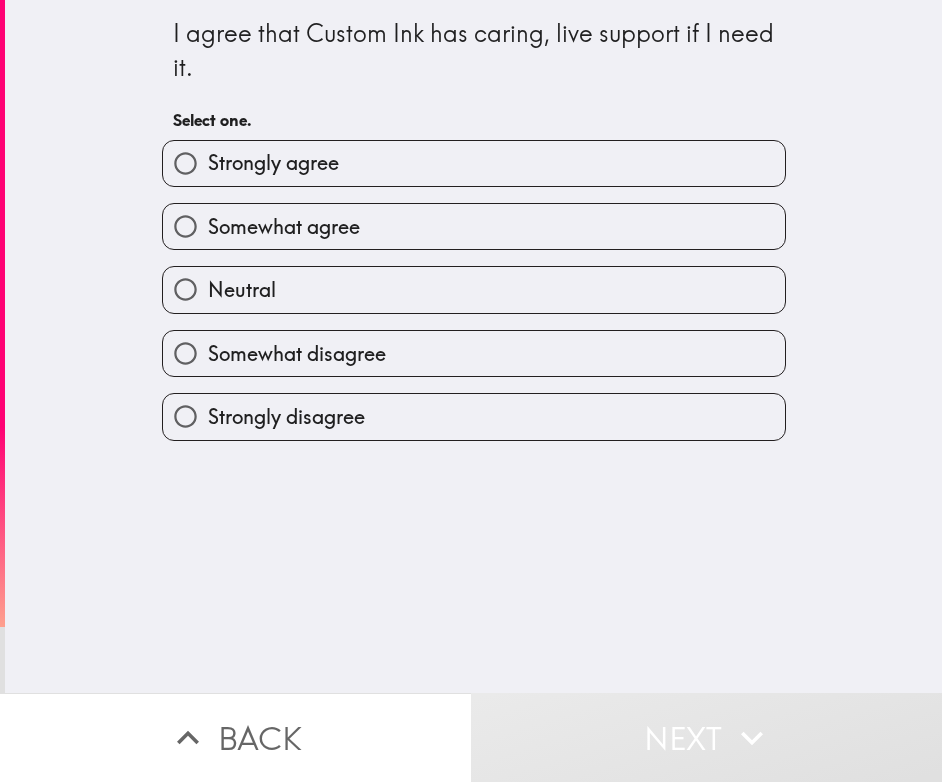 click on "Somewhat agree" at bounding box center (474, 226) 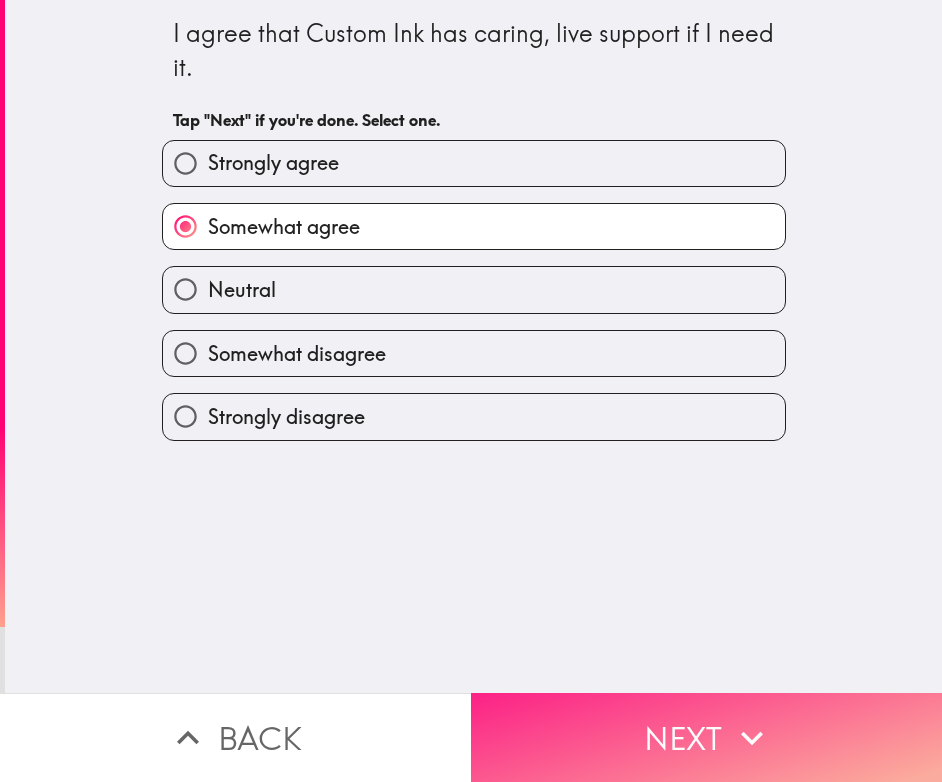click on "Next" at bounding box center (706, 737) 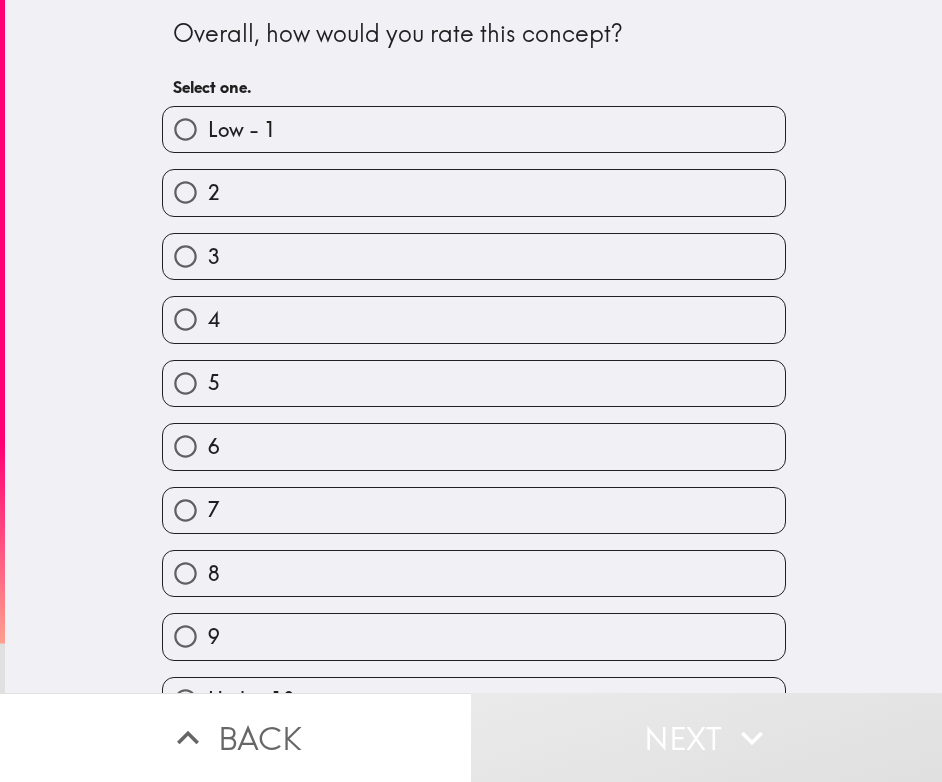 scroll, scrollTop: 46, scrollLeft: 0, axis: vertical 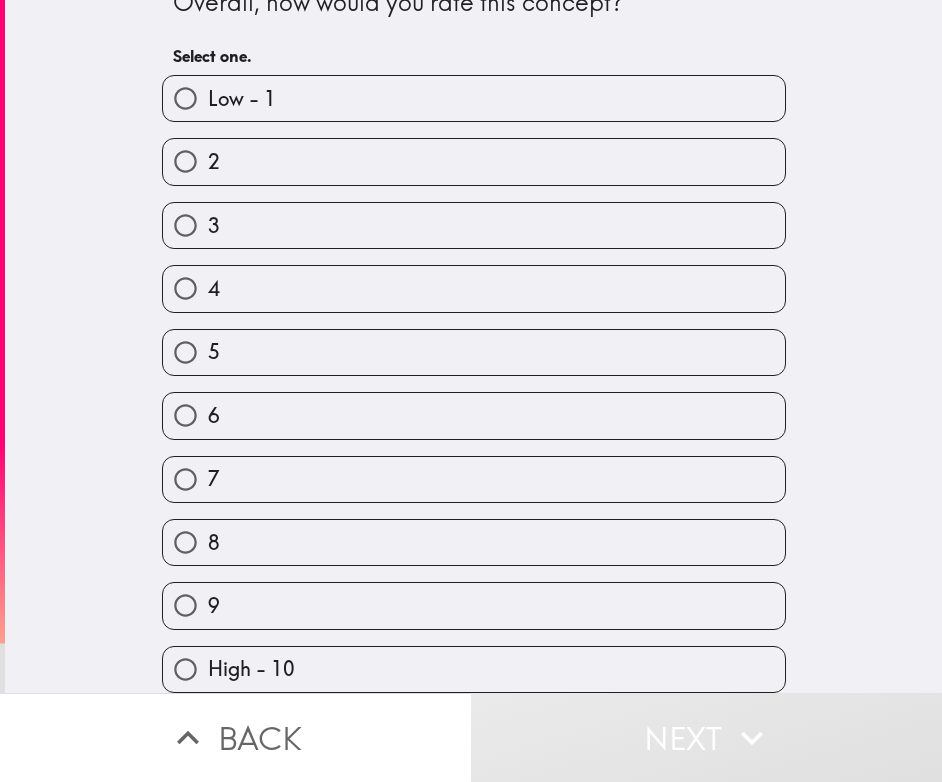 click on "9" at bounding box center (474, 605) 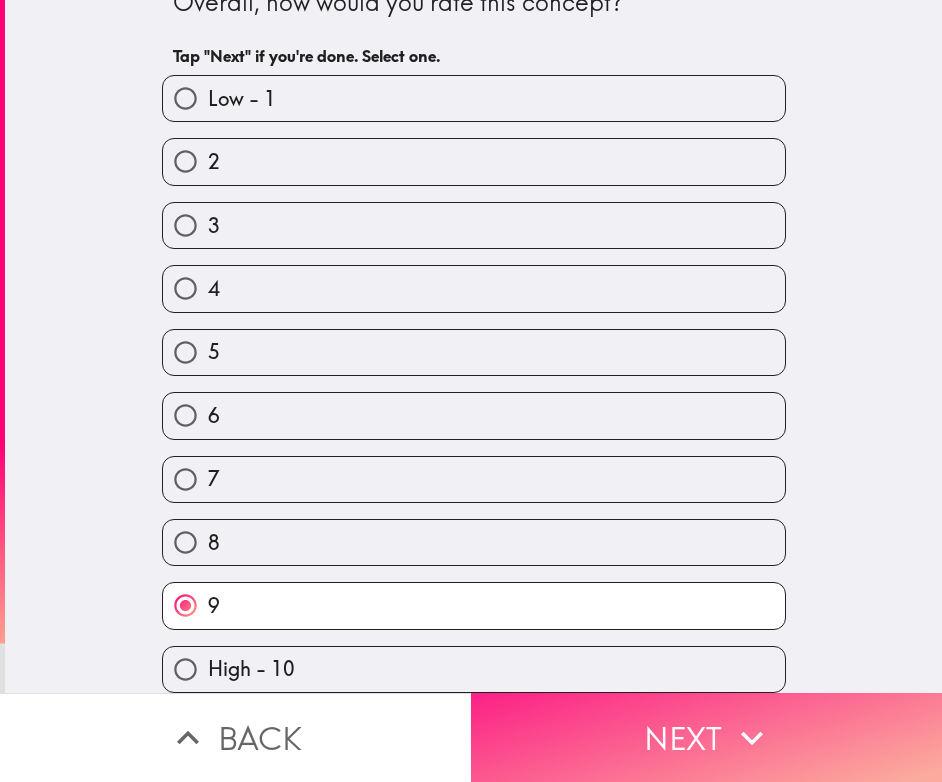 click on "Next" at bounding box center (706, 737) 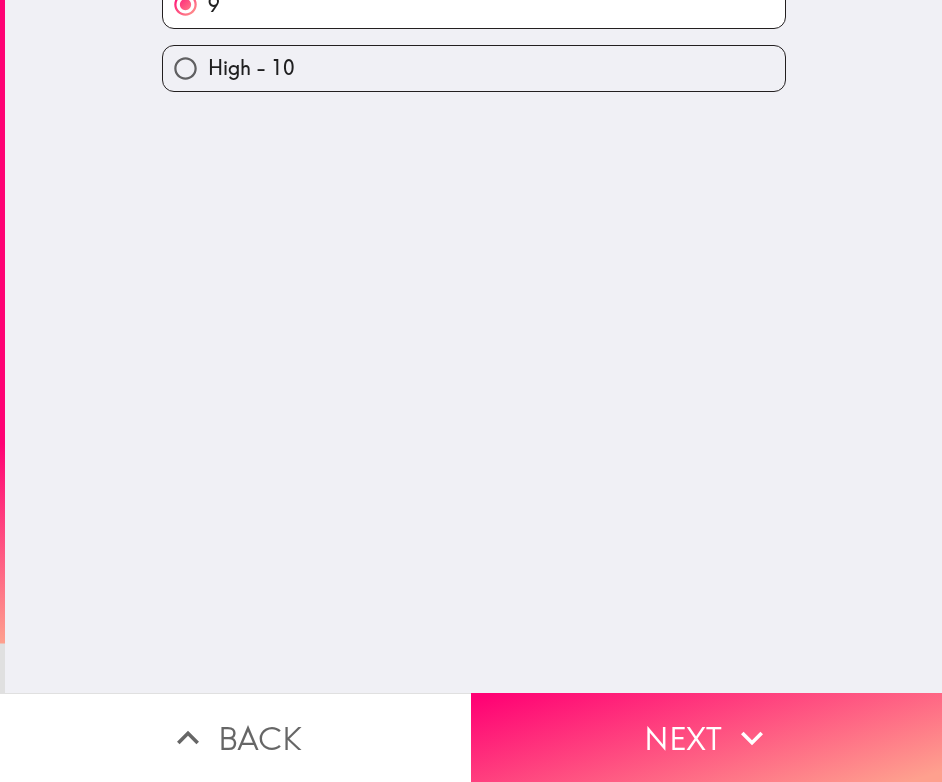scroll, scrollTop: 0, scrollLeft: 0, axis: both 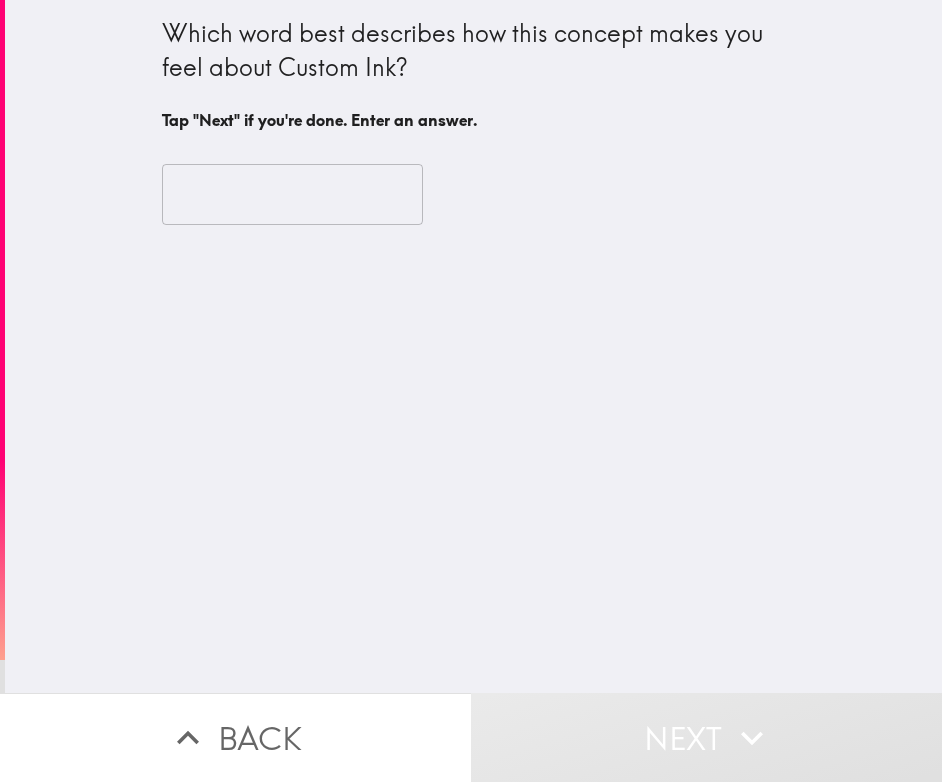 drag, startPoint x: 148, startPoint y: 17, endPoint x: 578, endPoint y: 295, distance: 512.03906 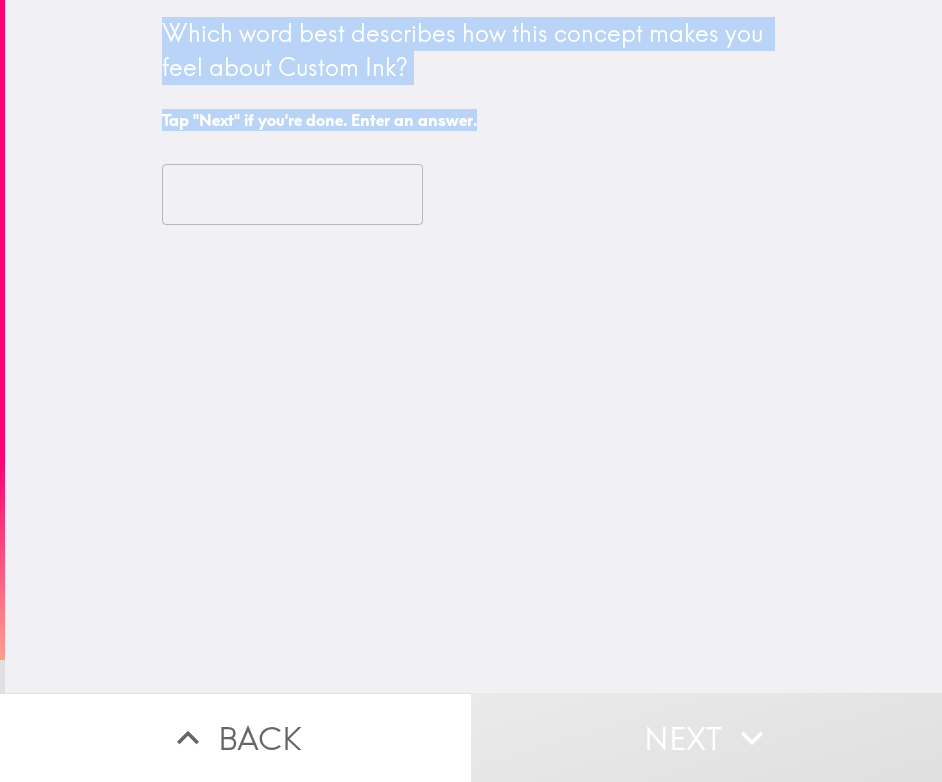 drag, startPoint x: 120, startPoint y: 17, endPoint x: 521, endPoint y: 220, distance: 449.45523 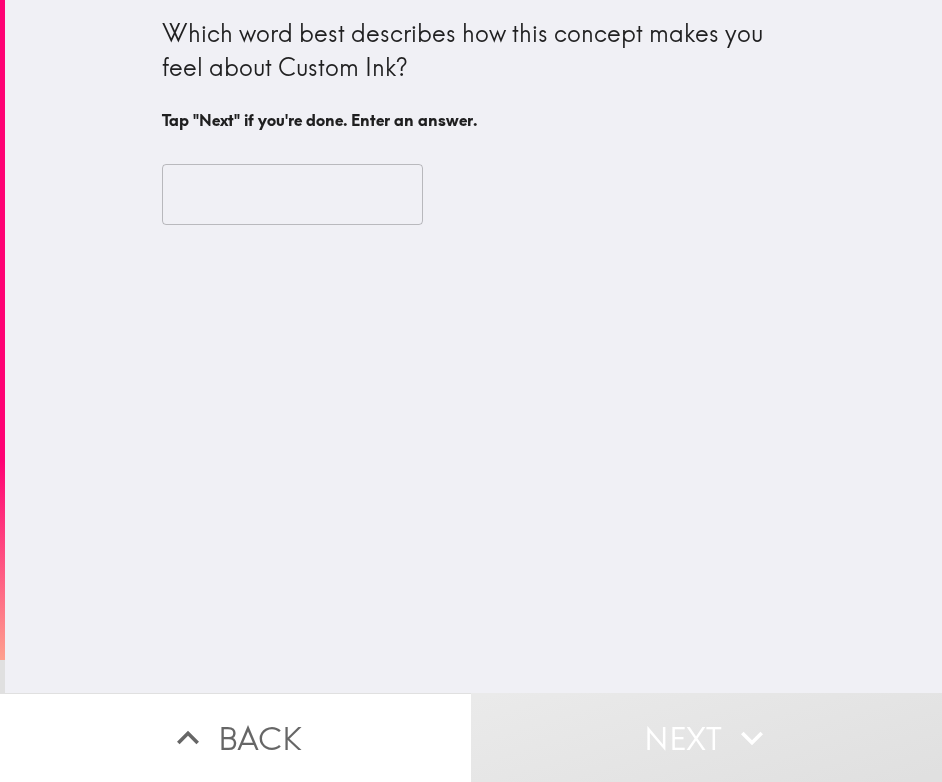 click on "​" at bounding box center (292, 192) 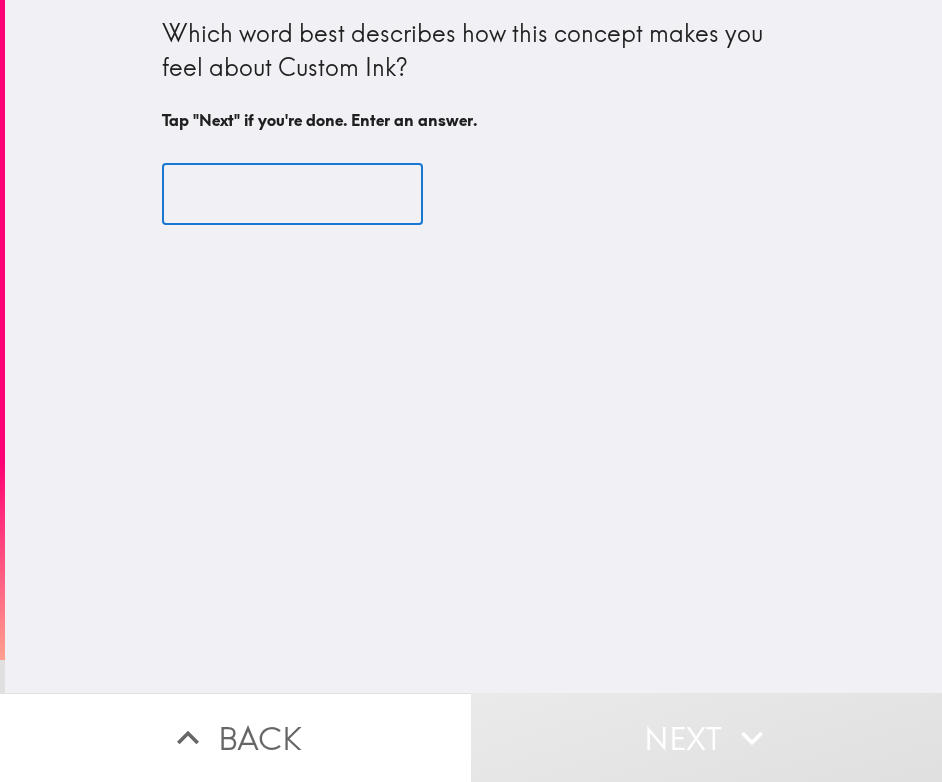 click at bounding box center [292, 195] 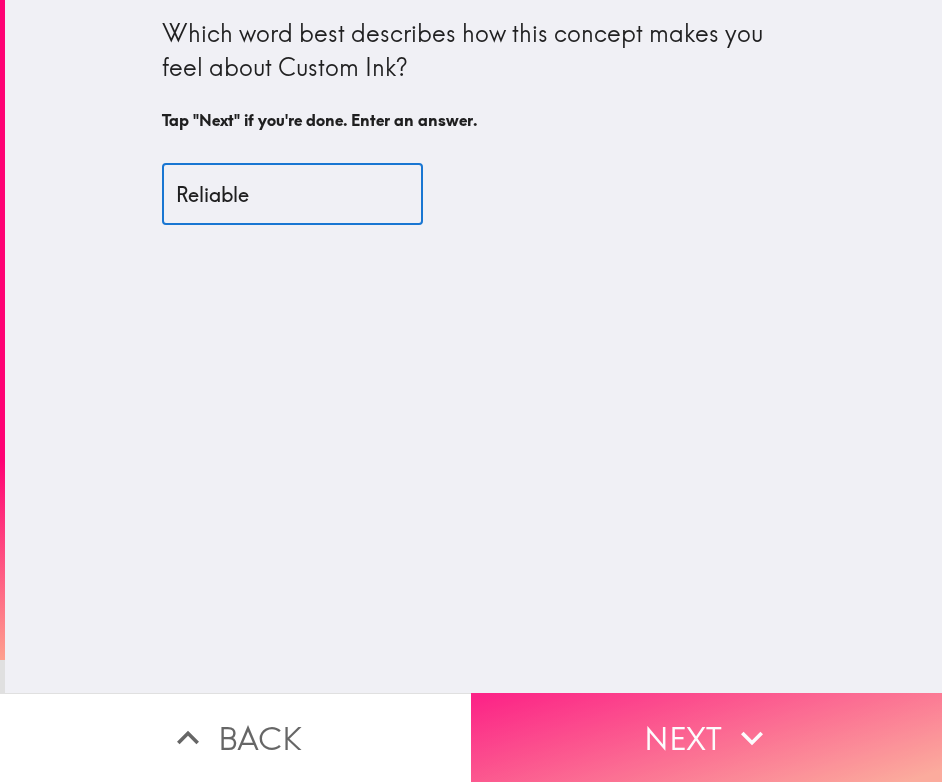 type on "Reliable" 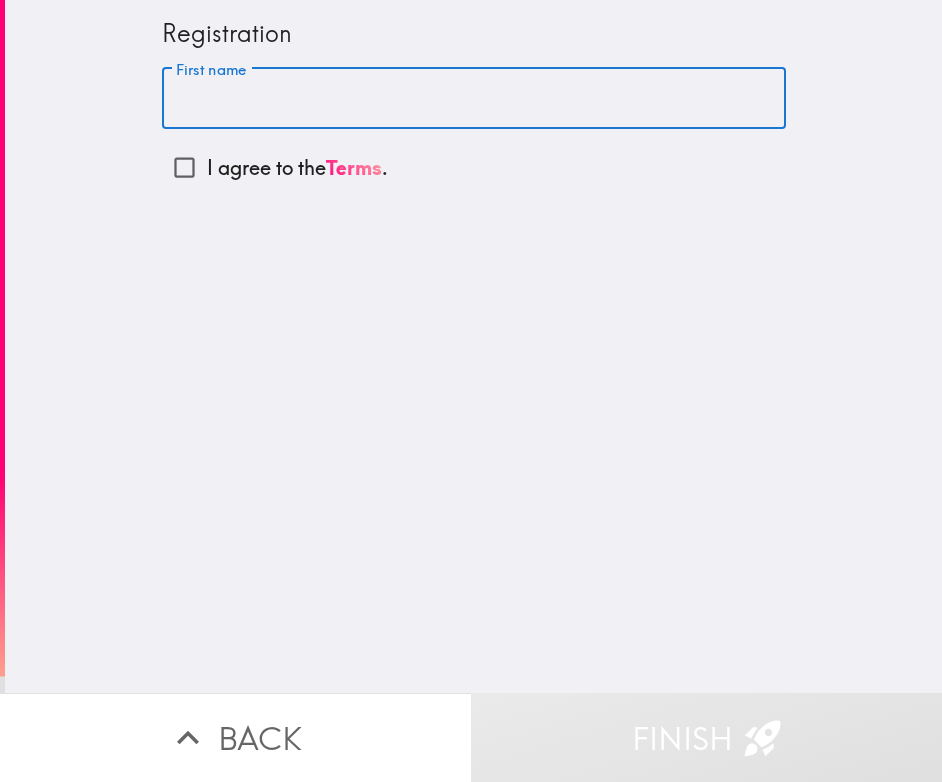 click on "First name" at bounding box center [474, 99] 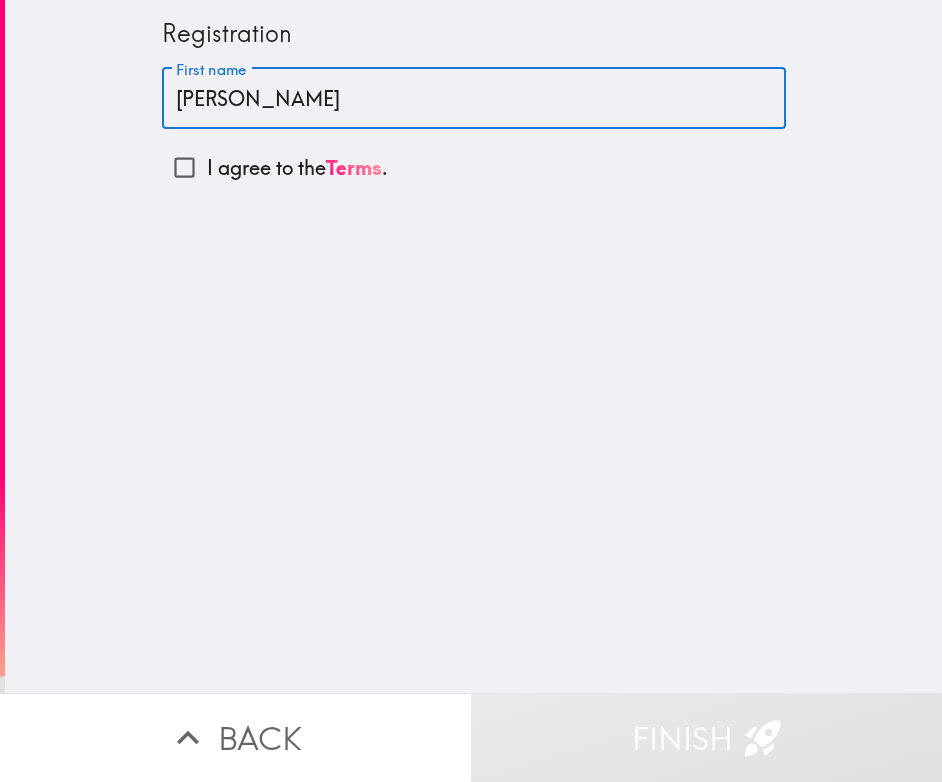 type on "[PERSON_NAME]" 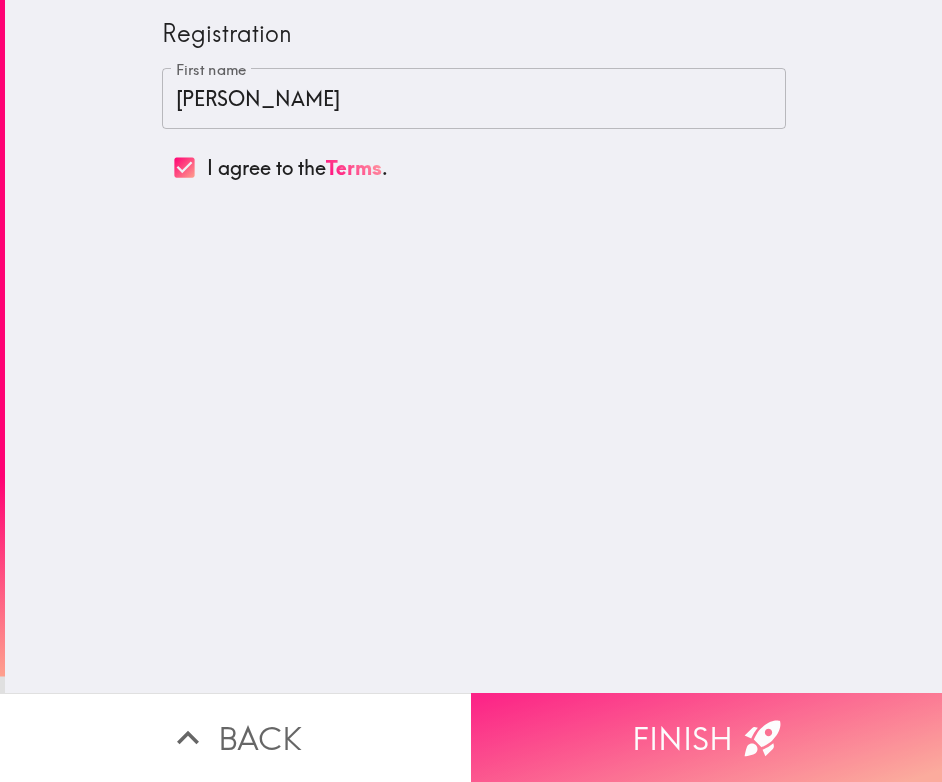 click 